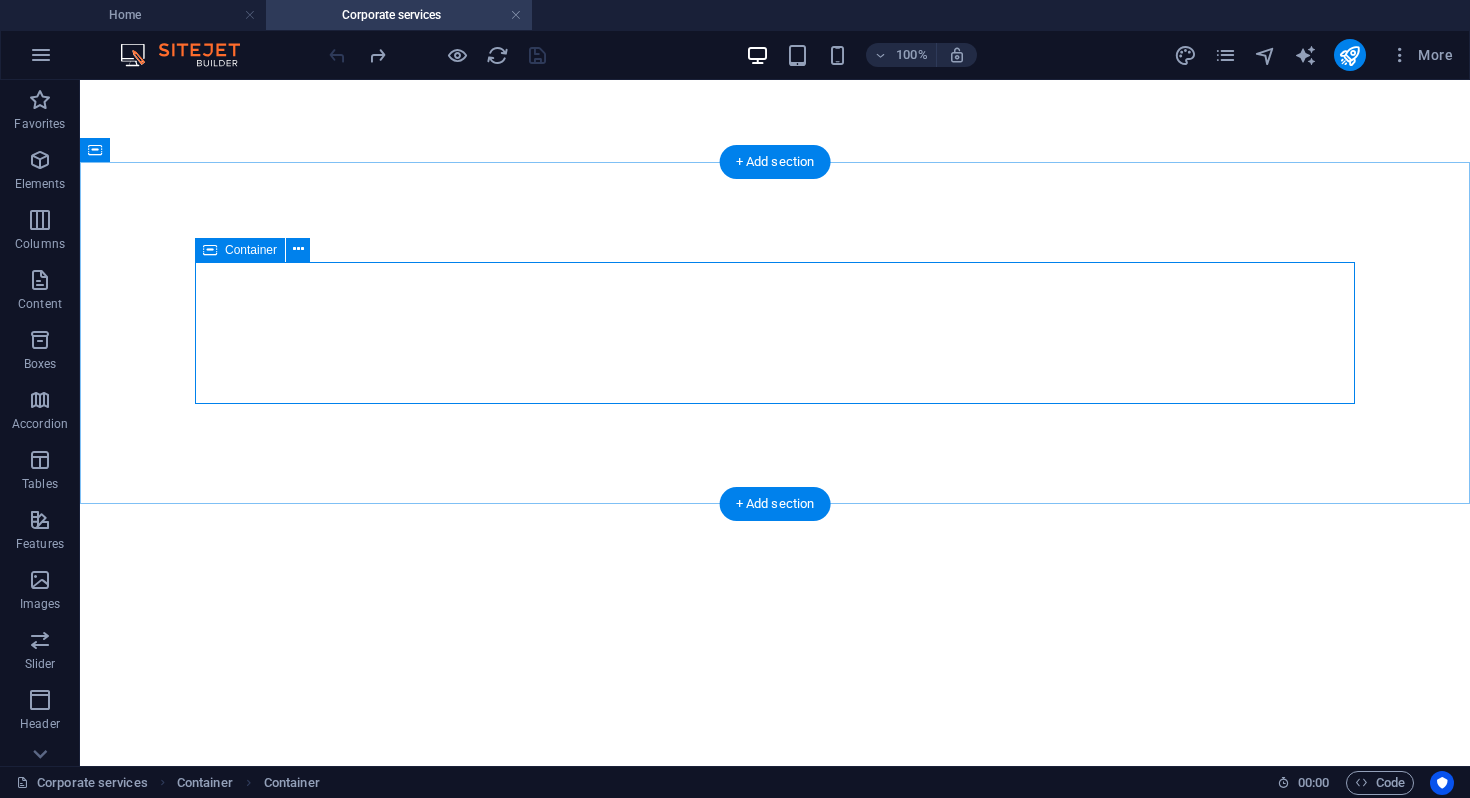 scroll, scrollTop: 0, scrollLeft: 0, axis: both 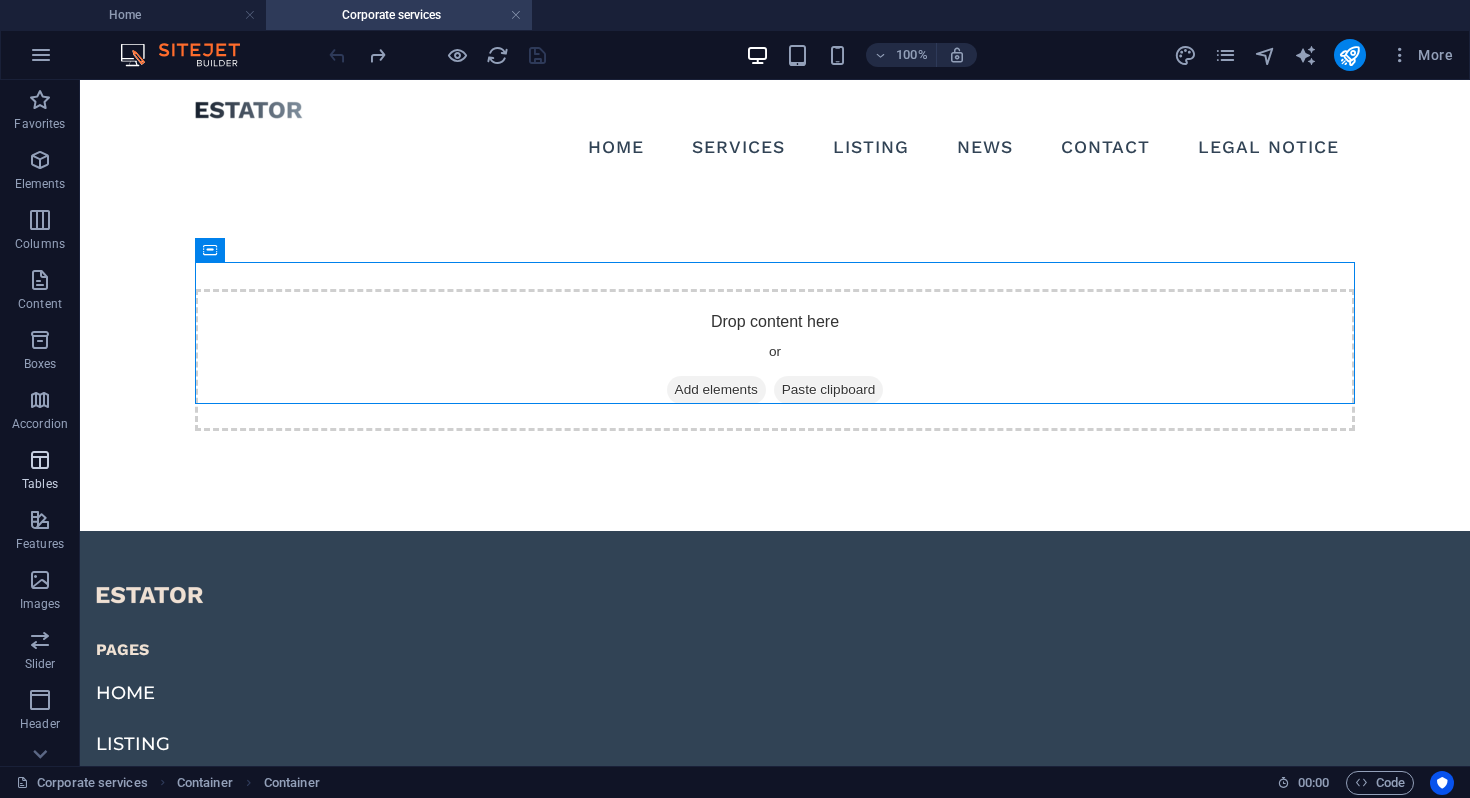 click at bounding box center (40, 460) 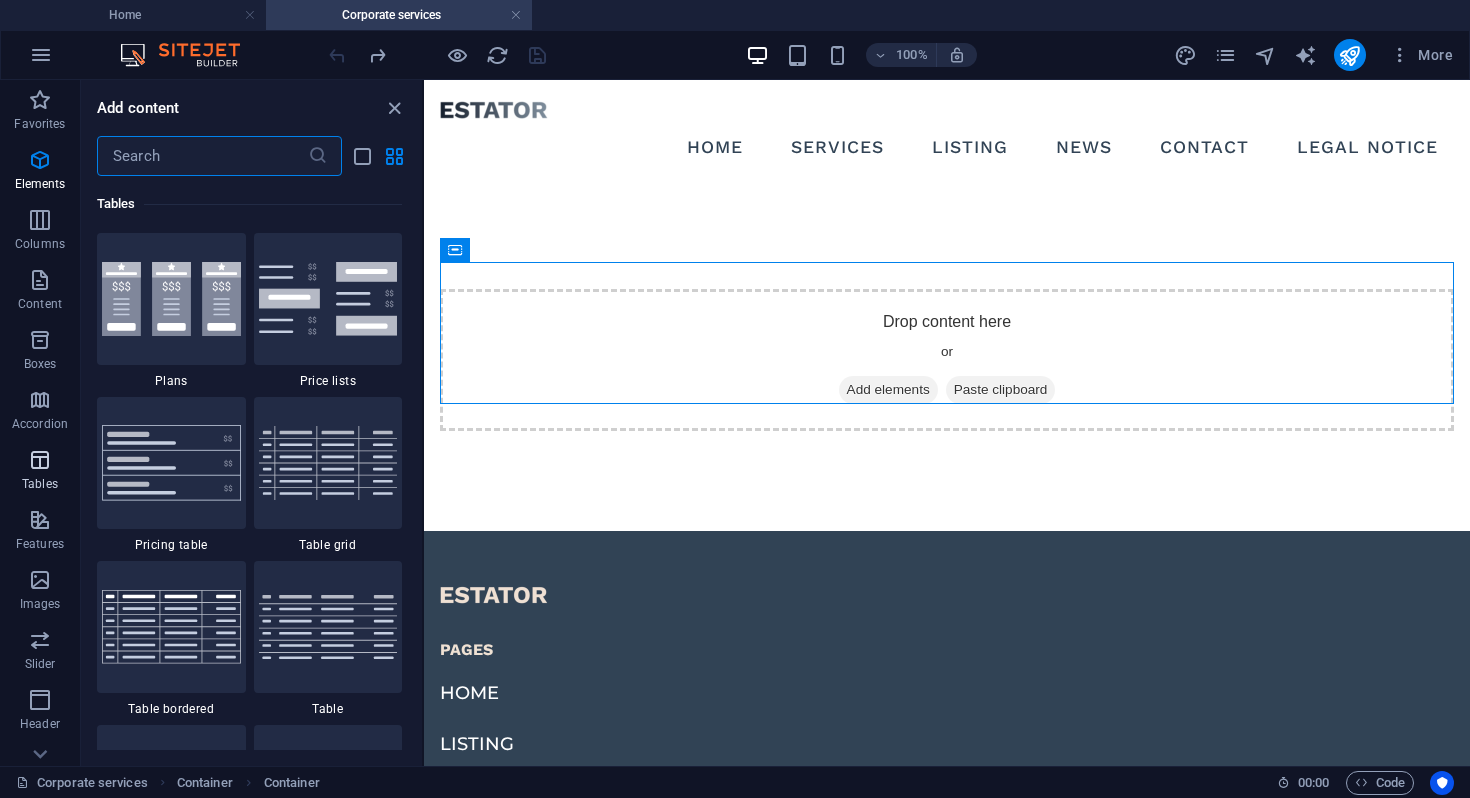 scroll, scrollTop: 6926, scrollLeft: 0, axis: vertical 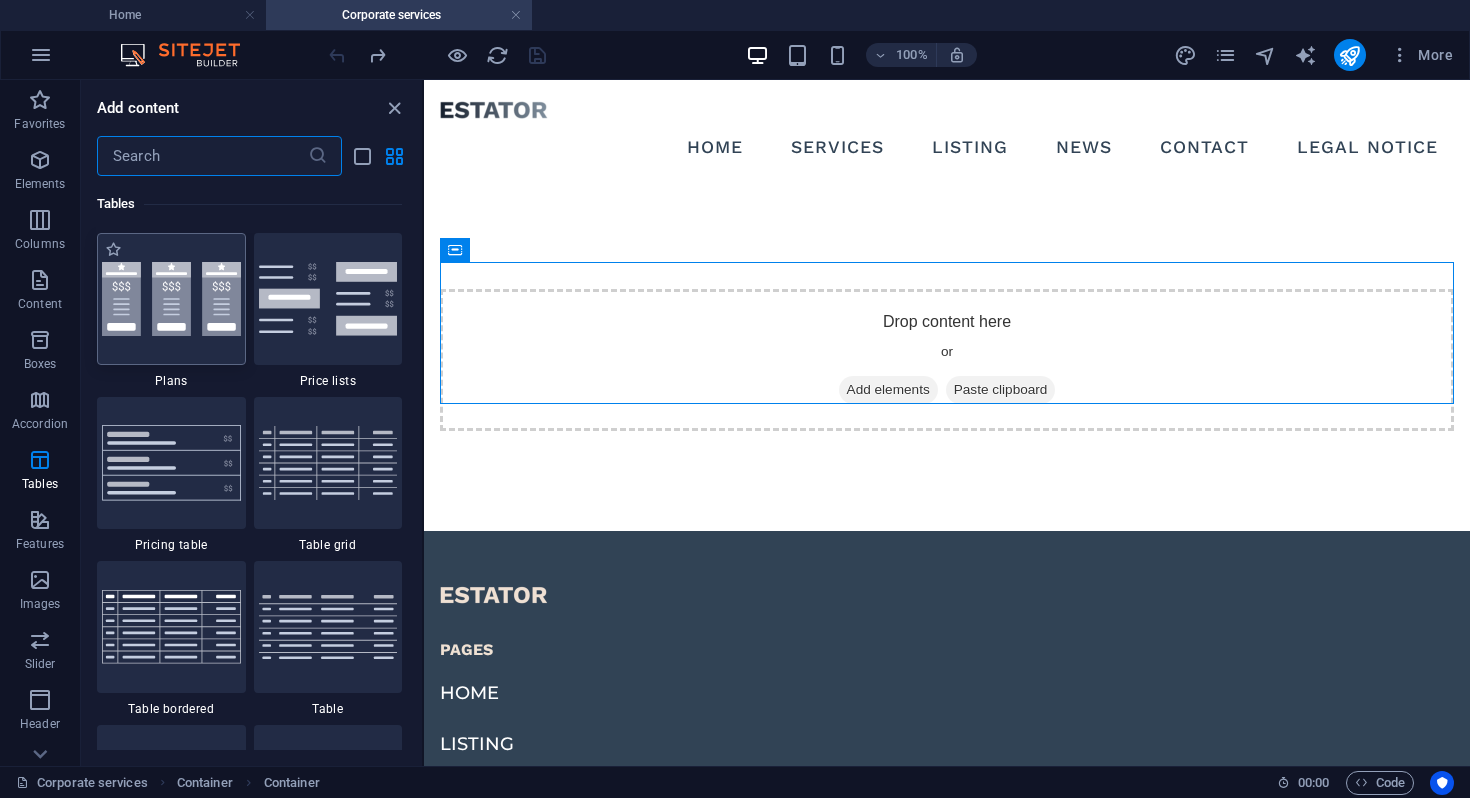 click at bounding box center [171, 299] 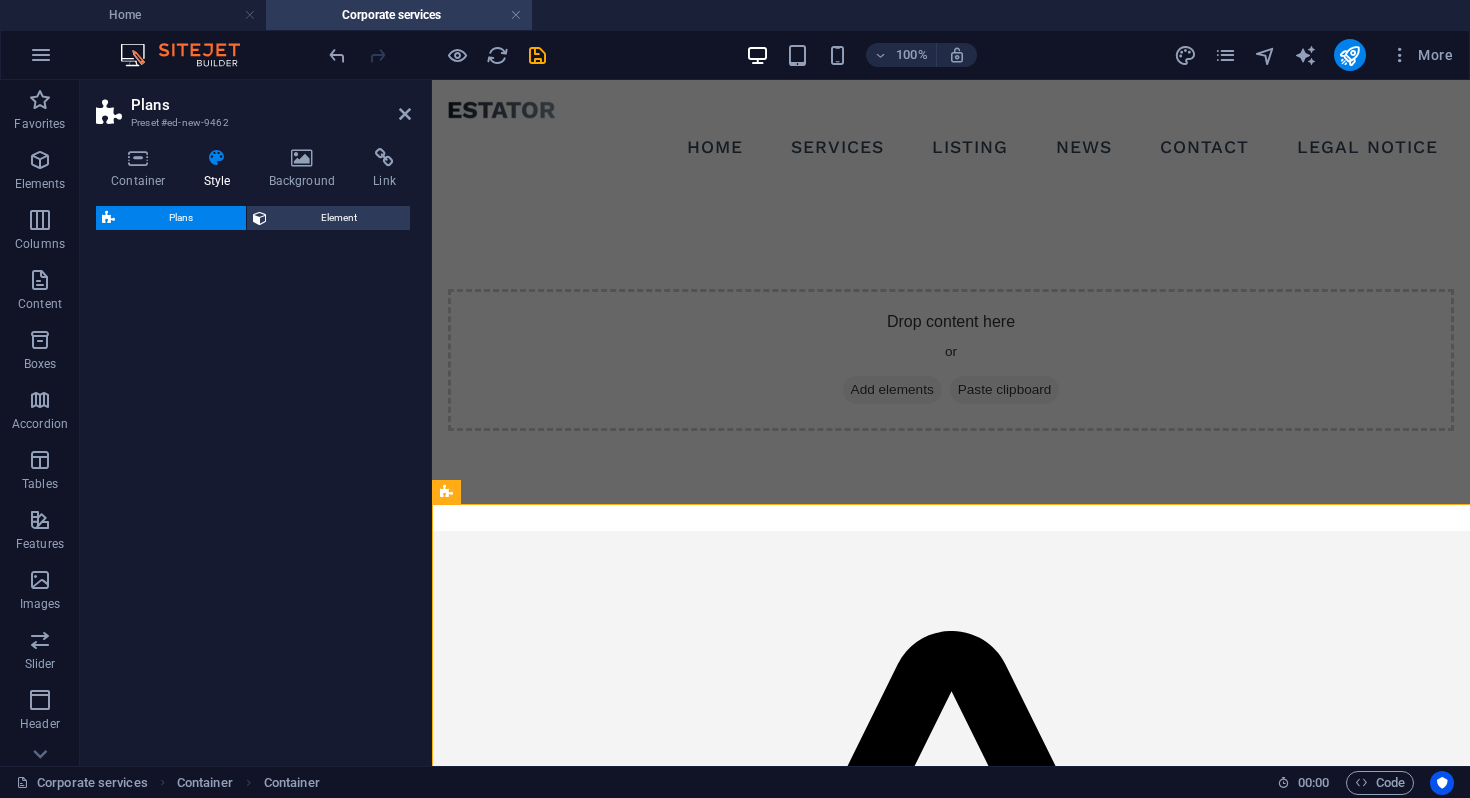 select on "rem" 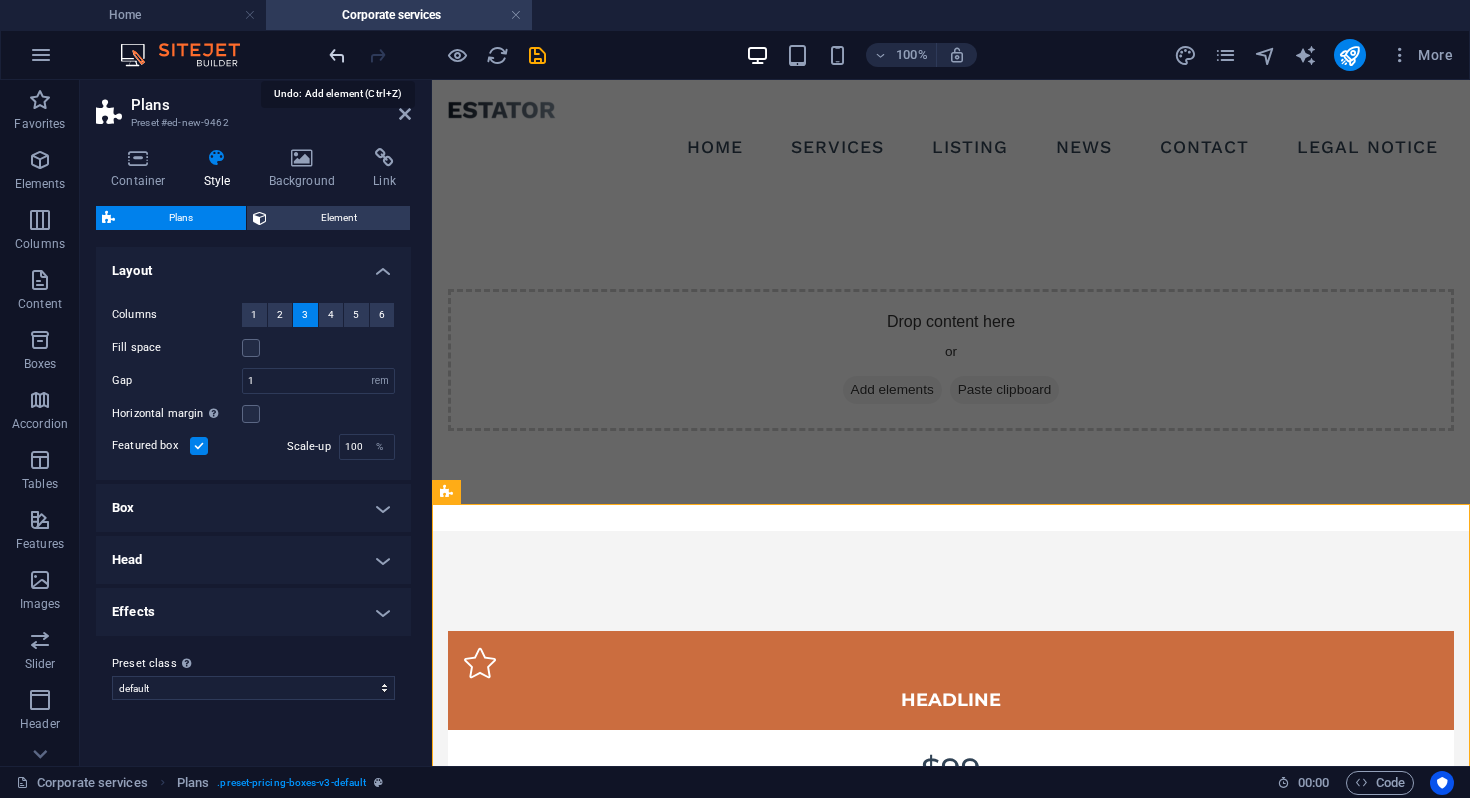 click at bounding box center (337, 55) 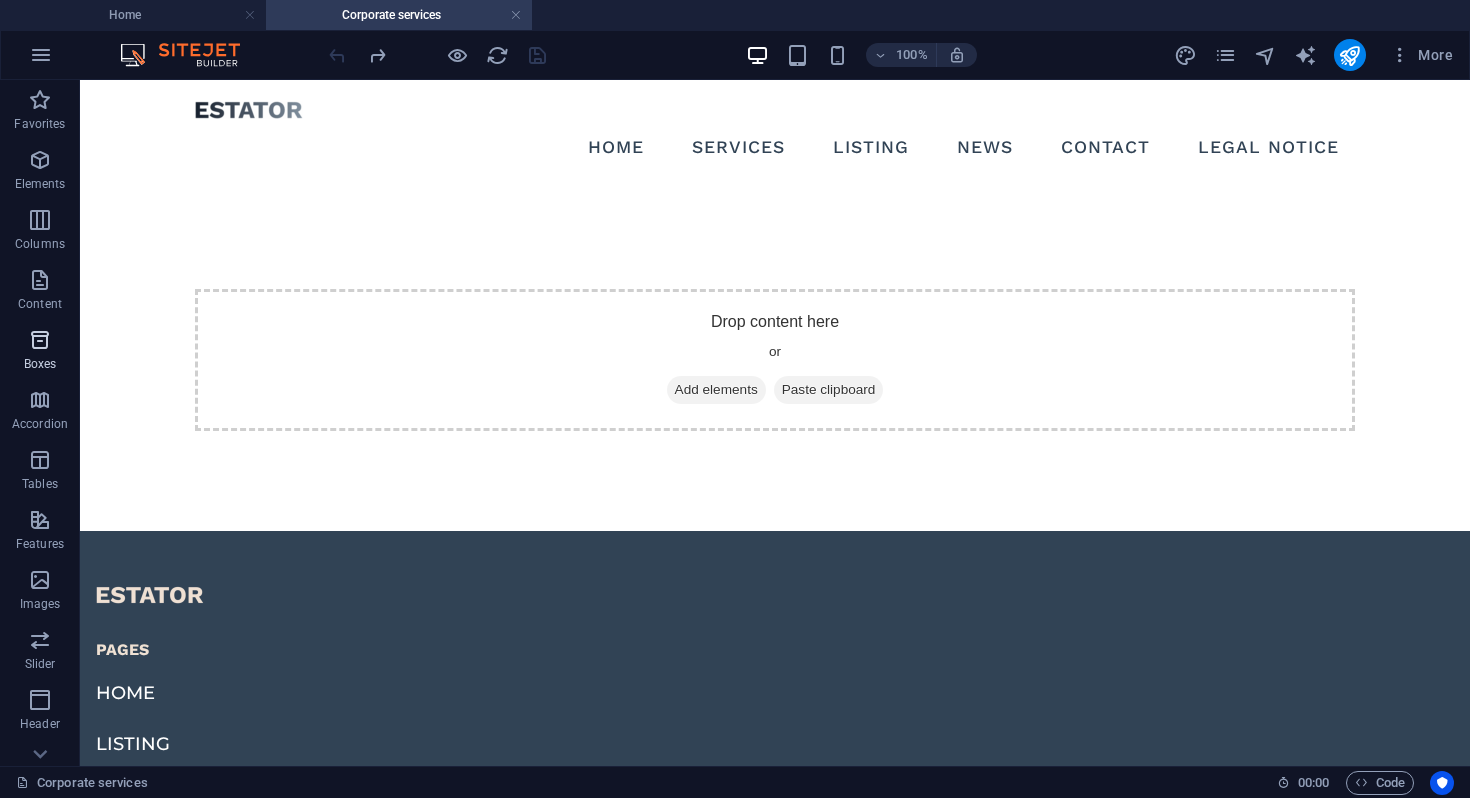 drag, startPoint x: 41, startPoint y: 385, endPoint x: 41, endPoint y: 350, distance: 35 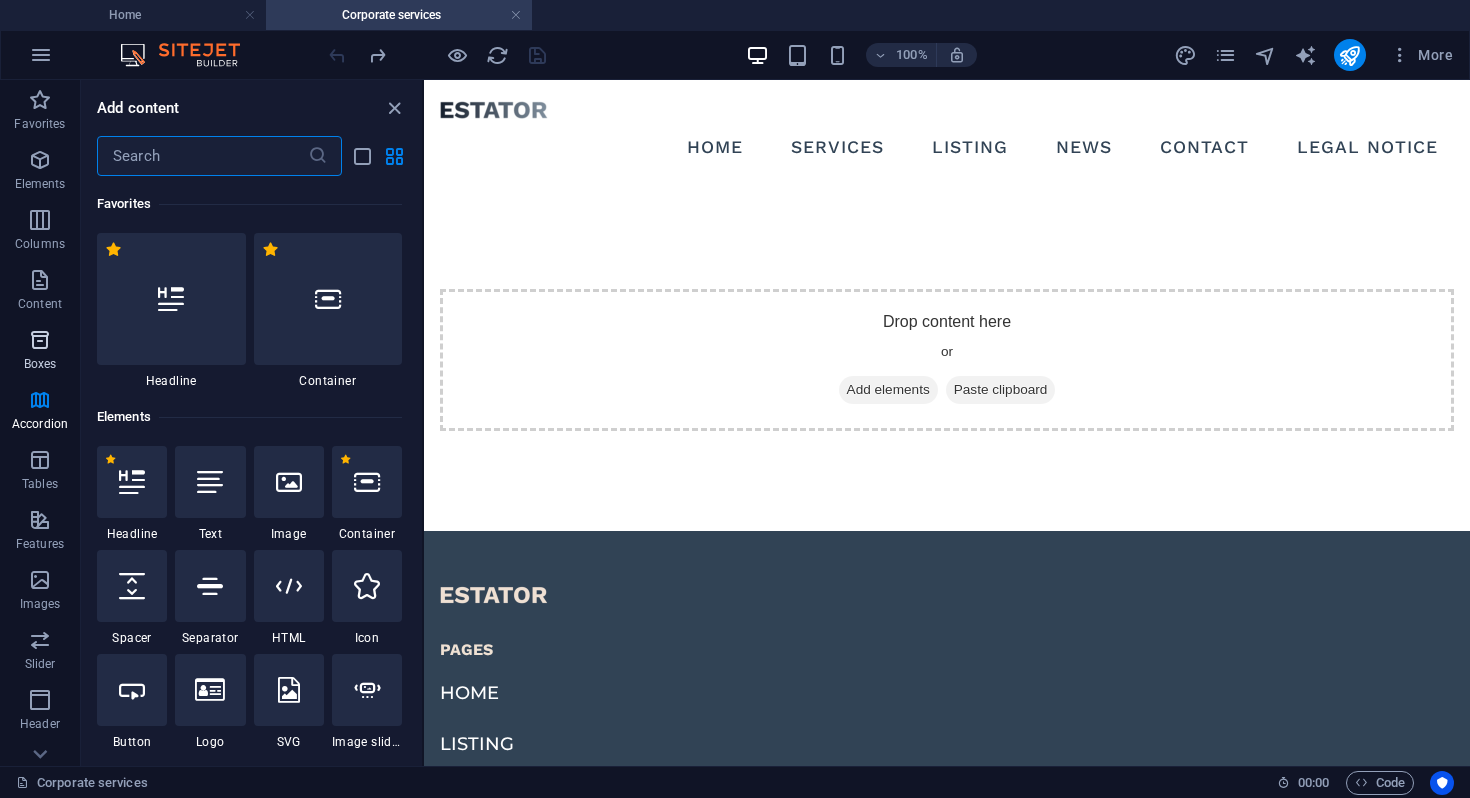 click at bounding box center (40, 340) 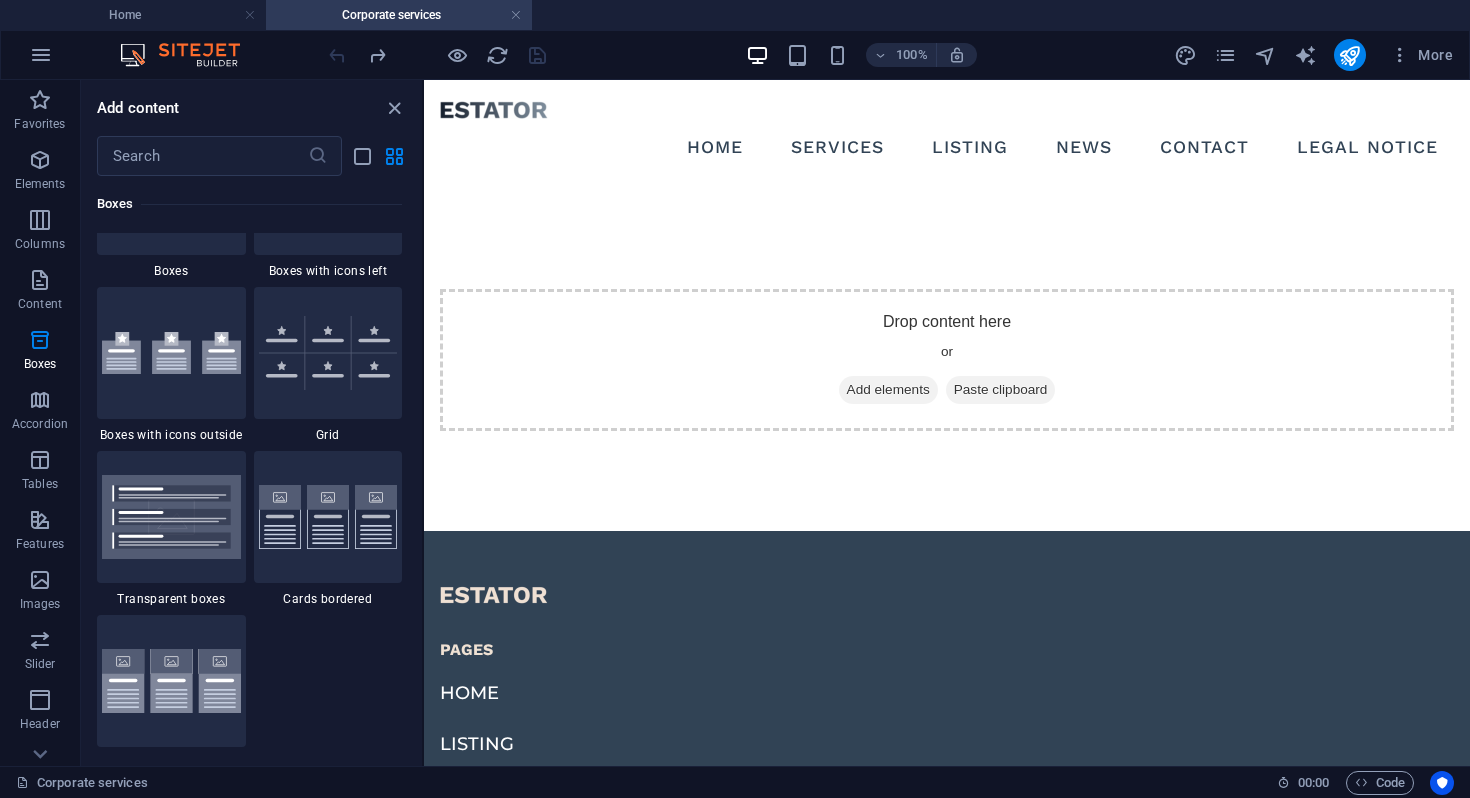 scroll, scrollTop: 5901, scrollLeft: 0, axis: vertical 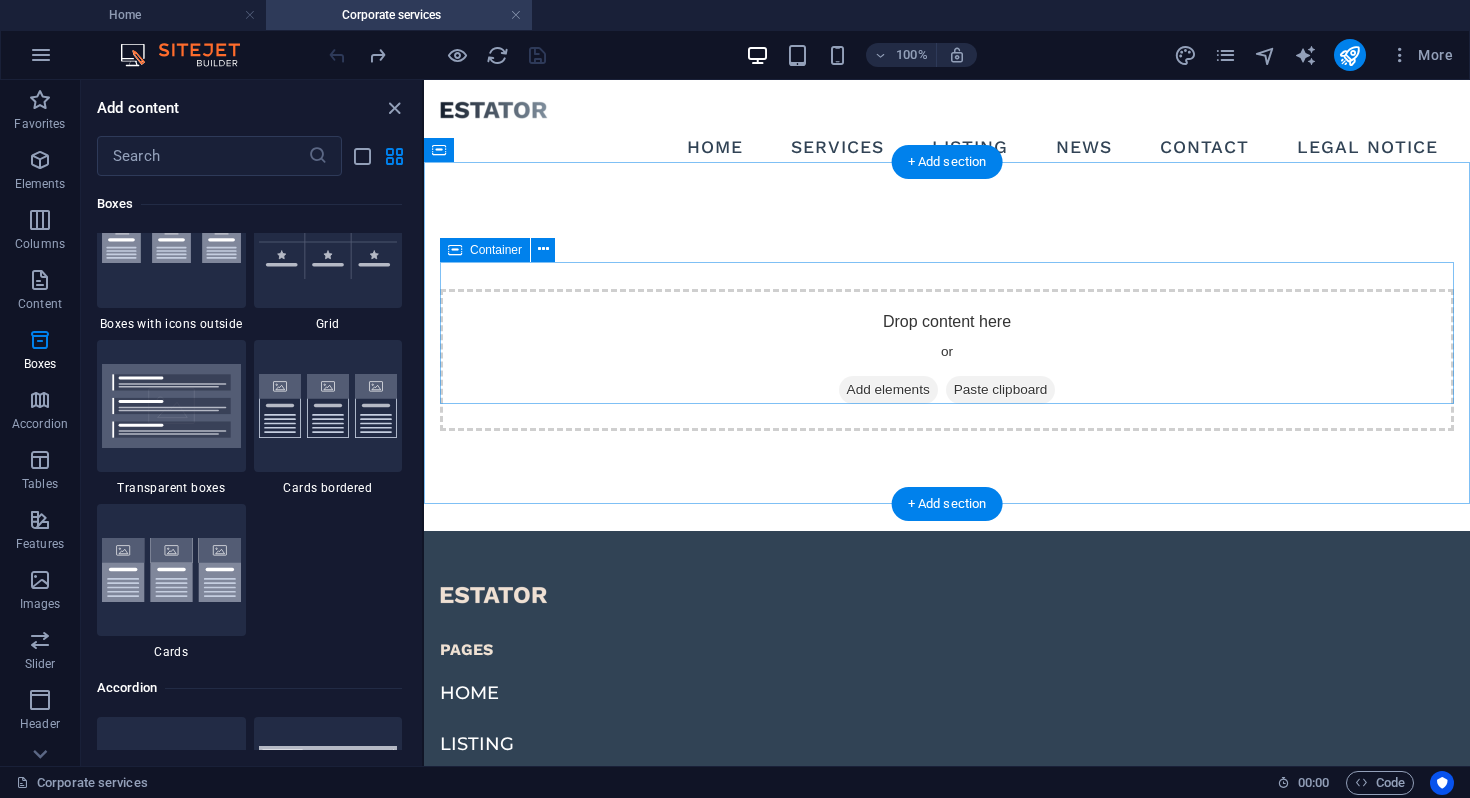 click on "Add elements" at bounding box center (888, 390) 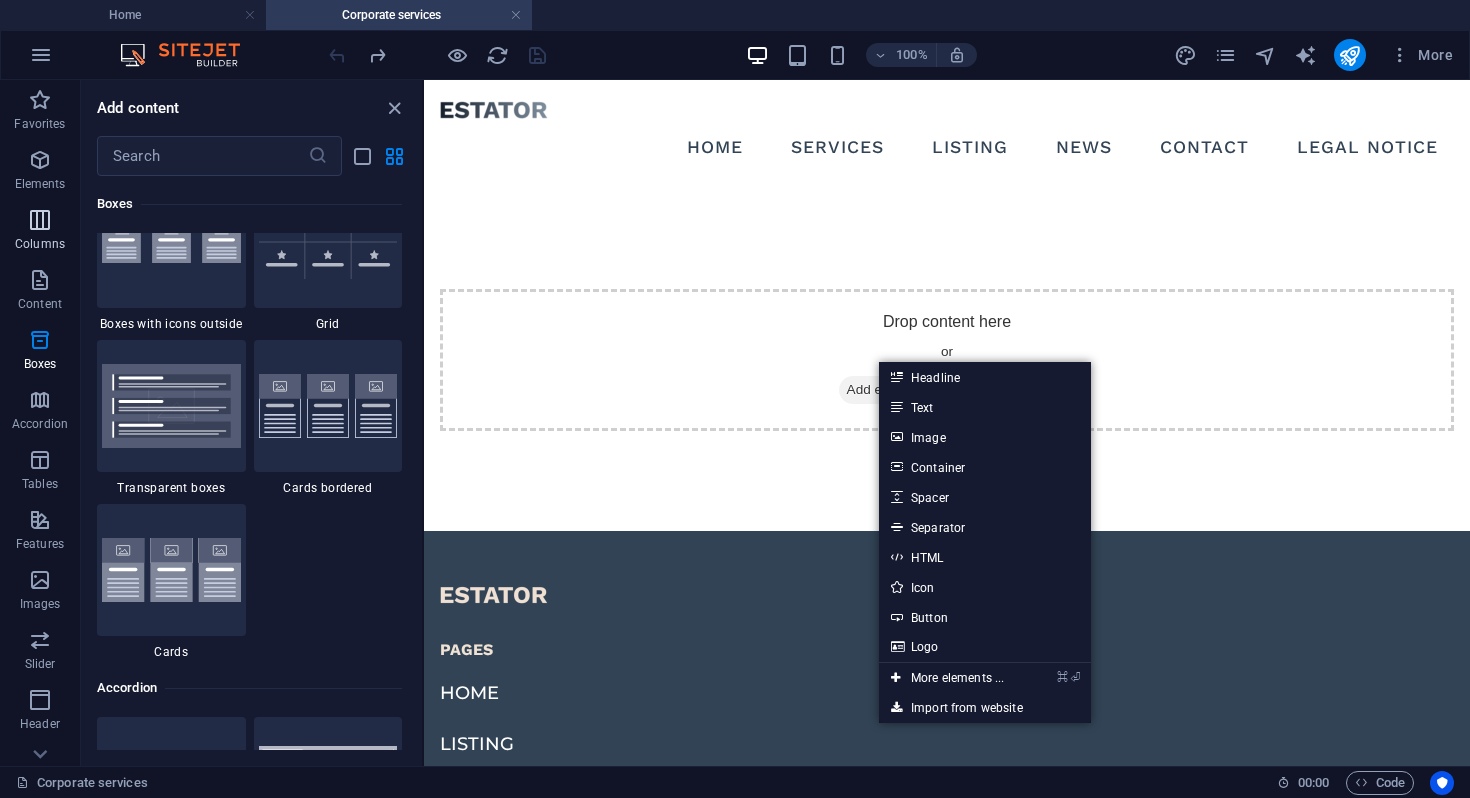 click on "Columns" at bounding box center [40, 244] 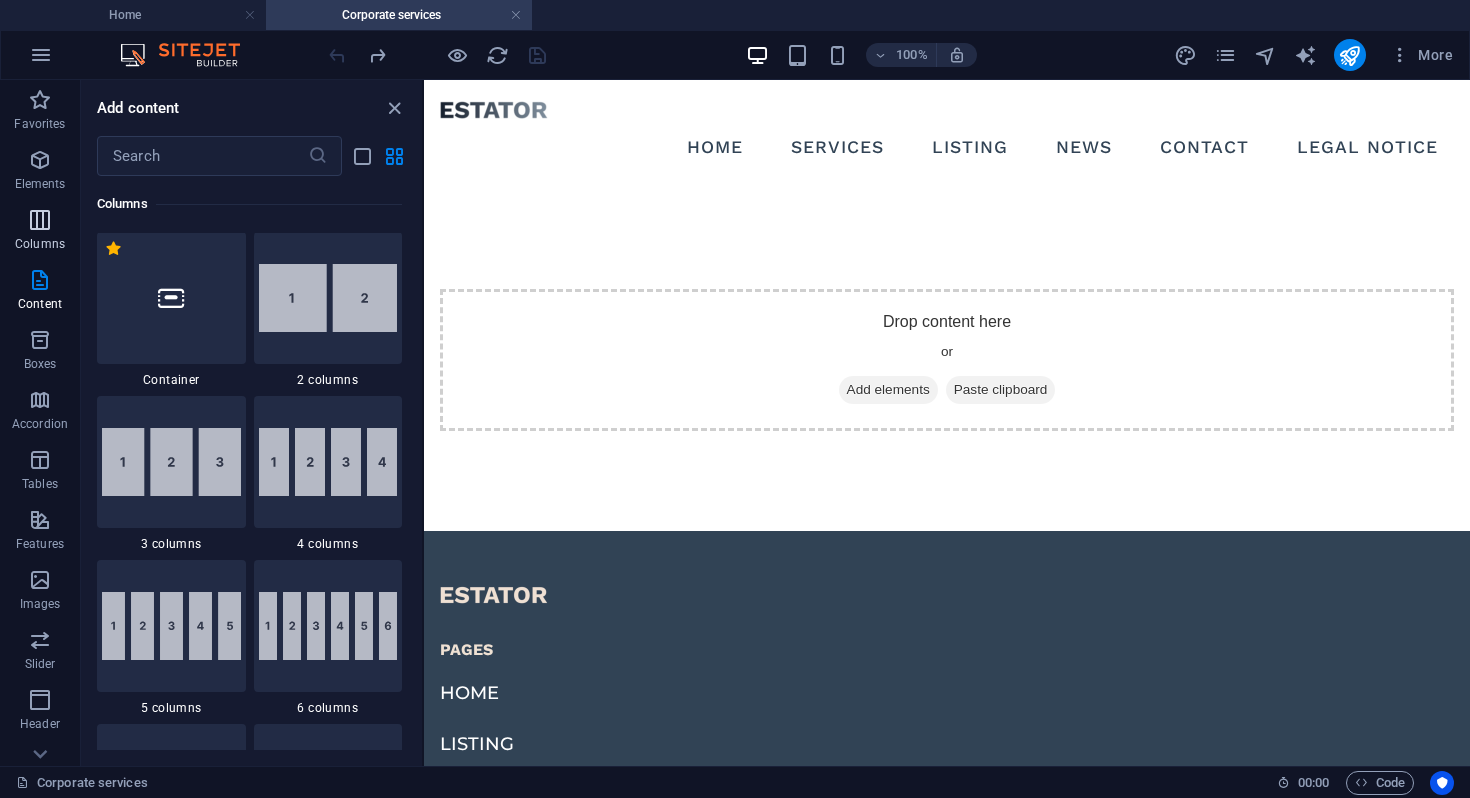 scroll, scrollTop: 990, scrollLeft: 0, axis: vertical 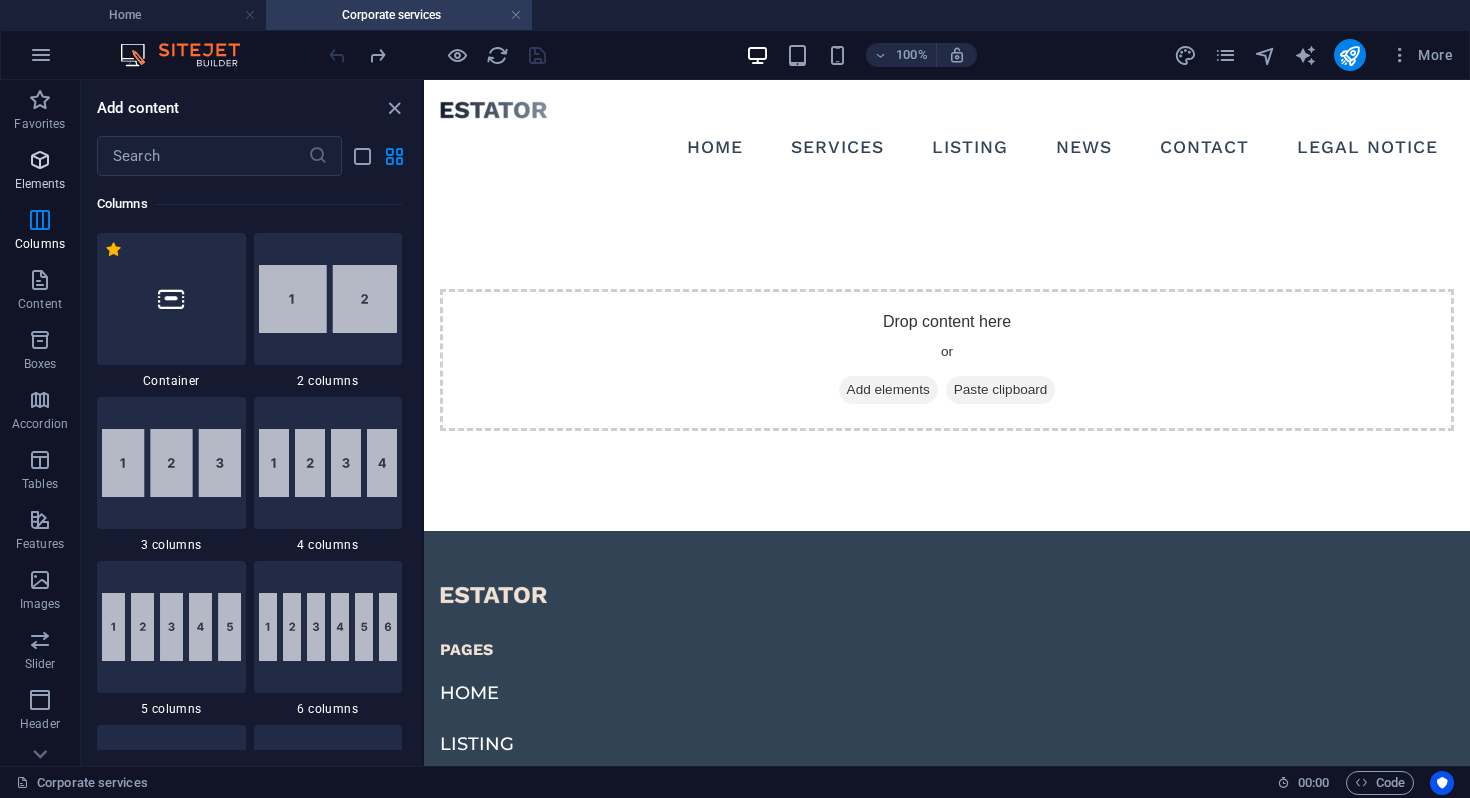 click at bounding box center (40, 160) 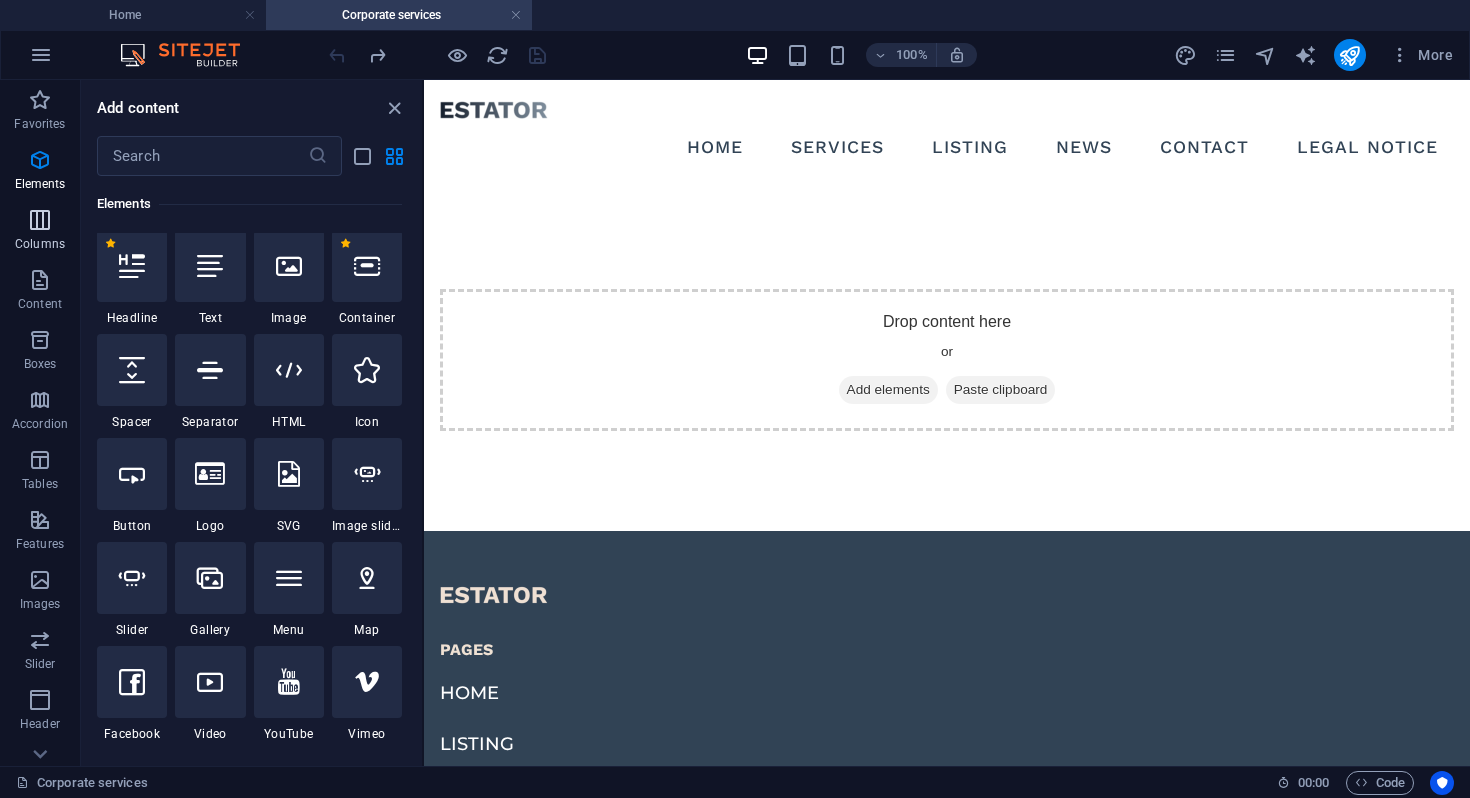 scroll, scrollTop: 213, scrollLeft: 0, axis: vertical 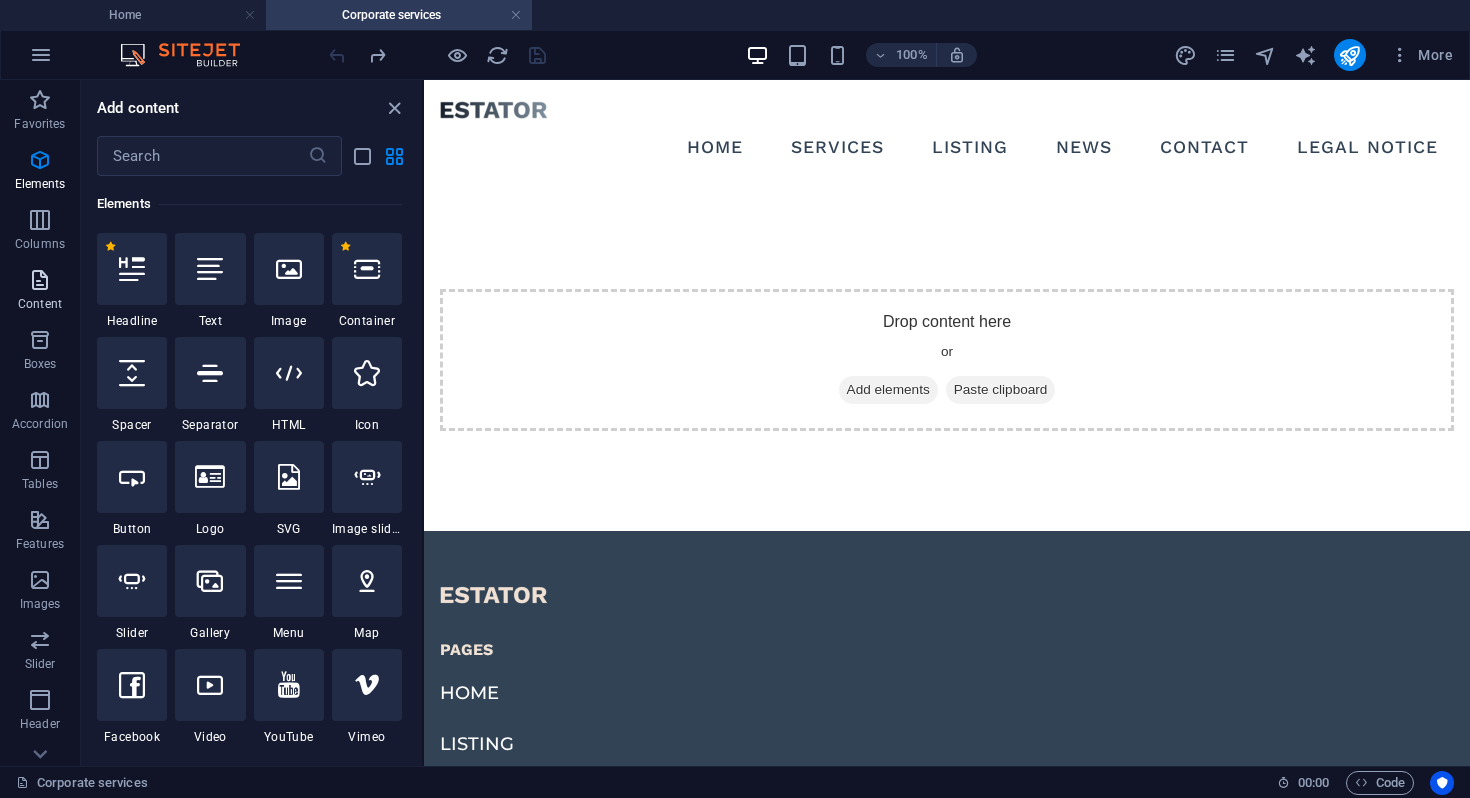 click at bounding box center [40, 280] 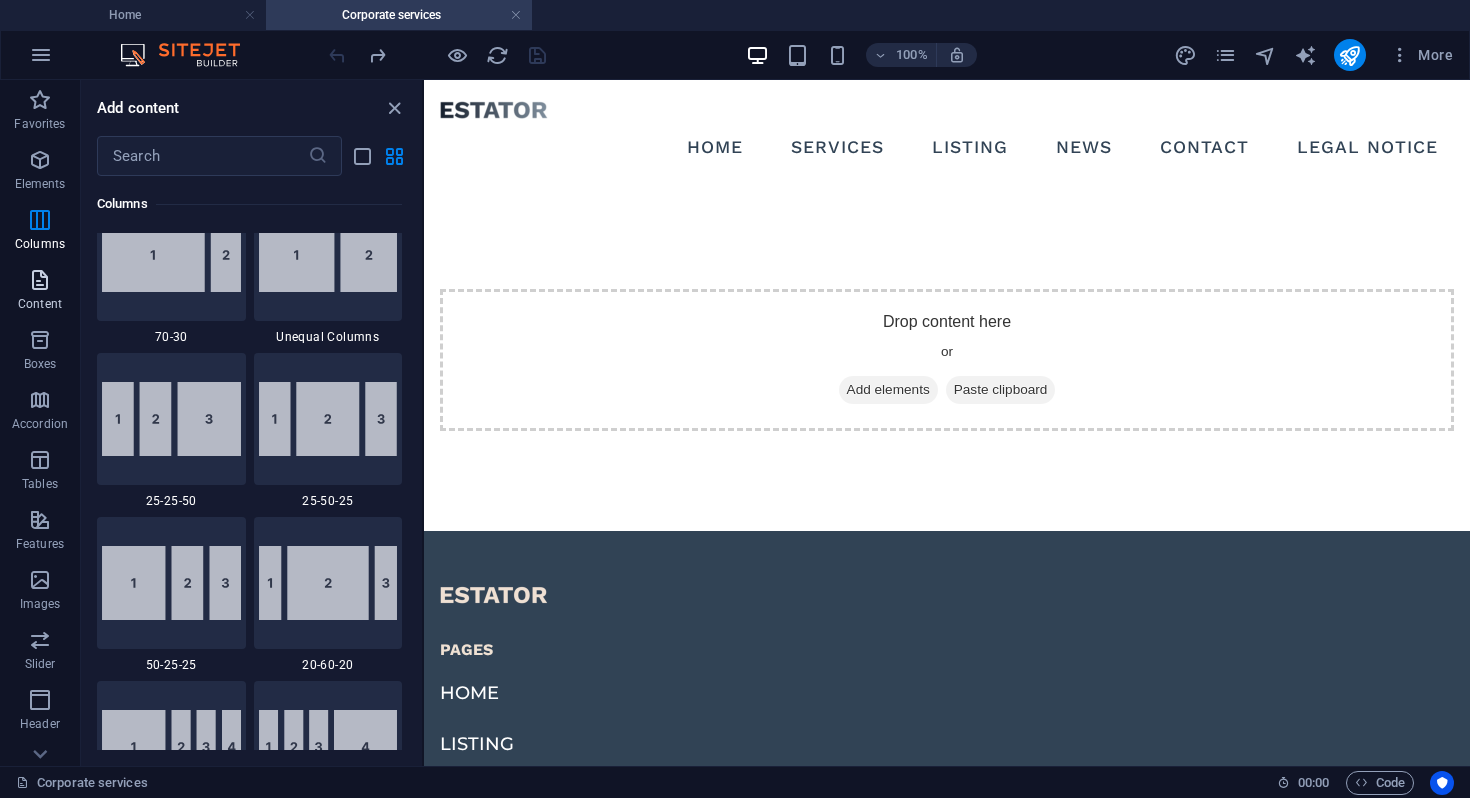 scroll, scrollTop: 3499, scrollLeft: 0, axis: vertical 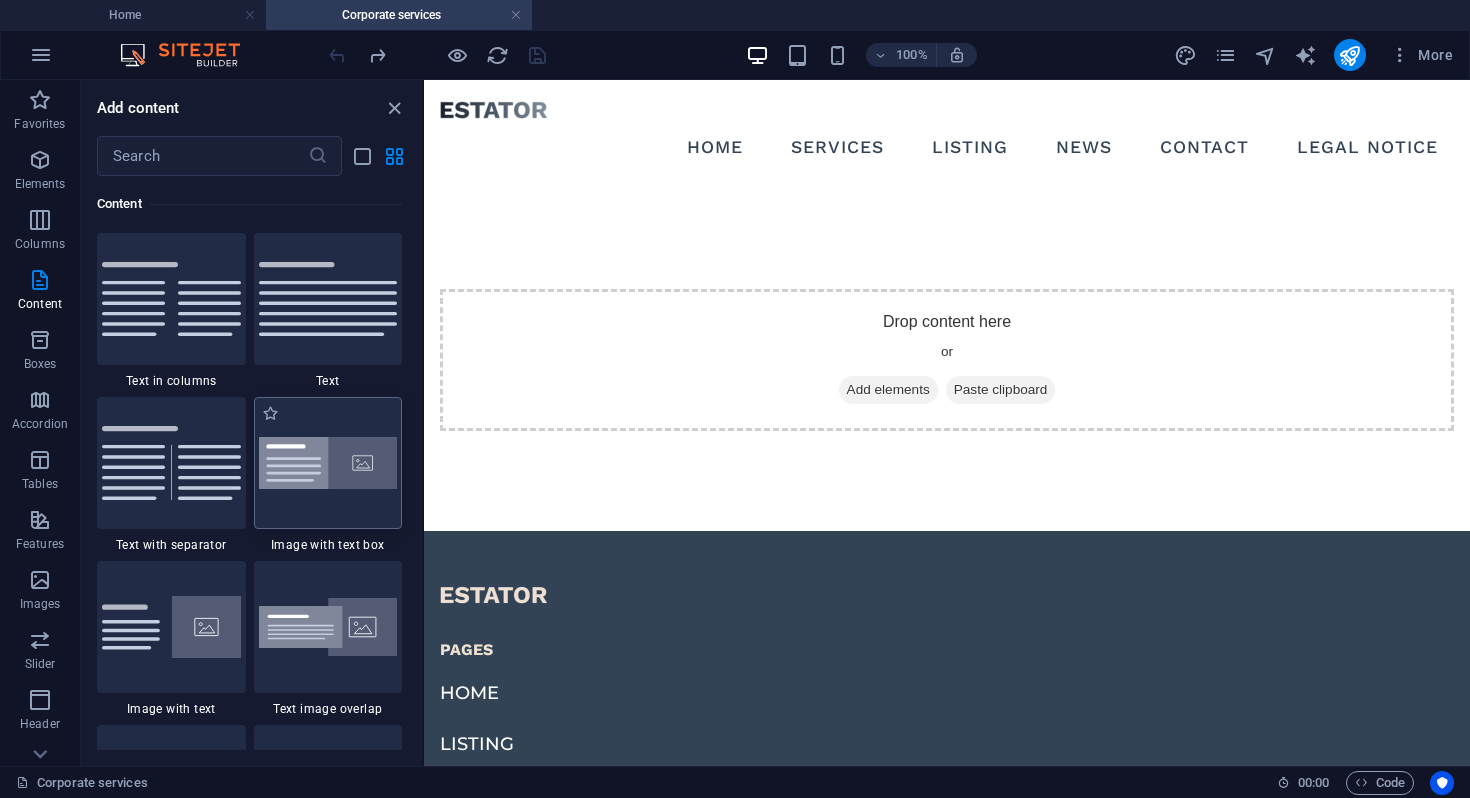click at bounding box center [328, 463] 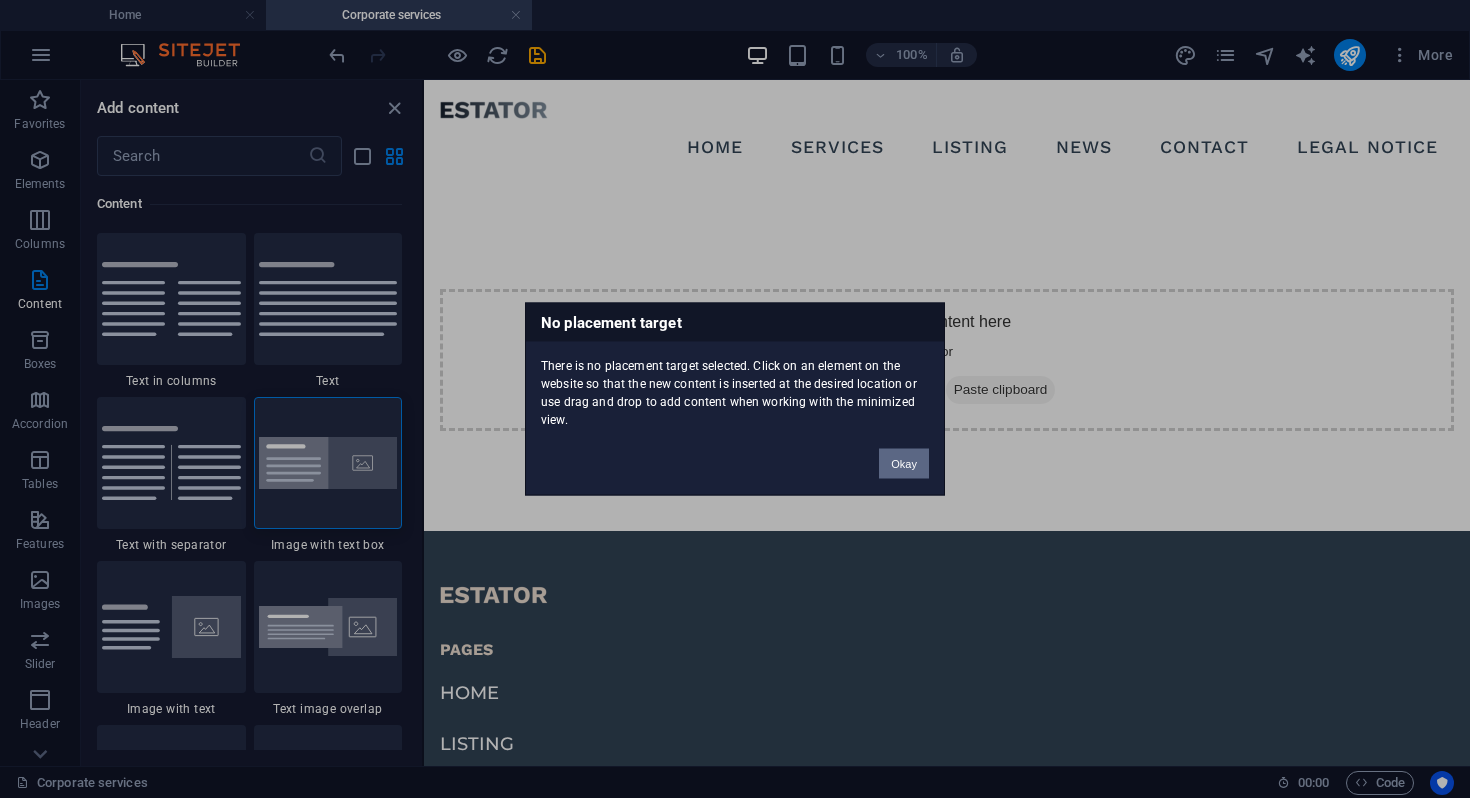 click on "Okay" at bounding box center (904, 464) 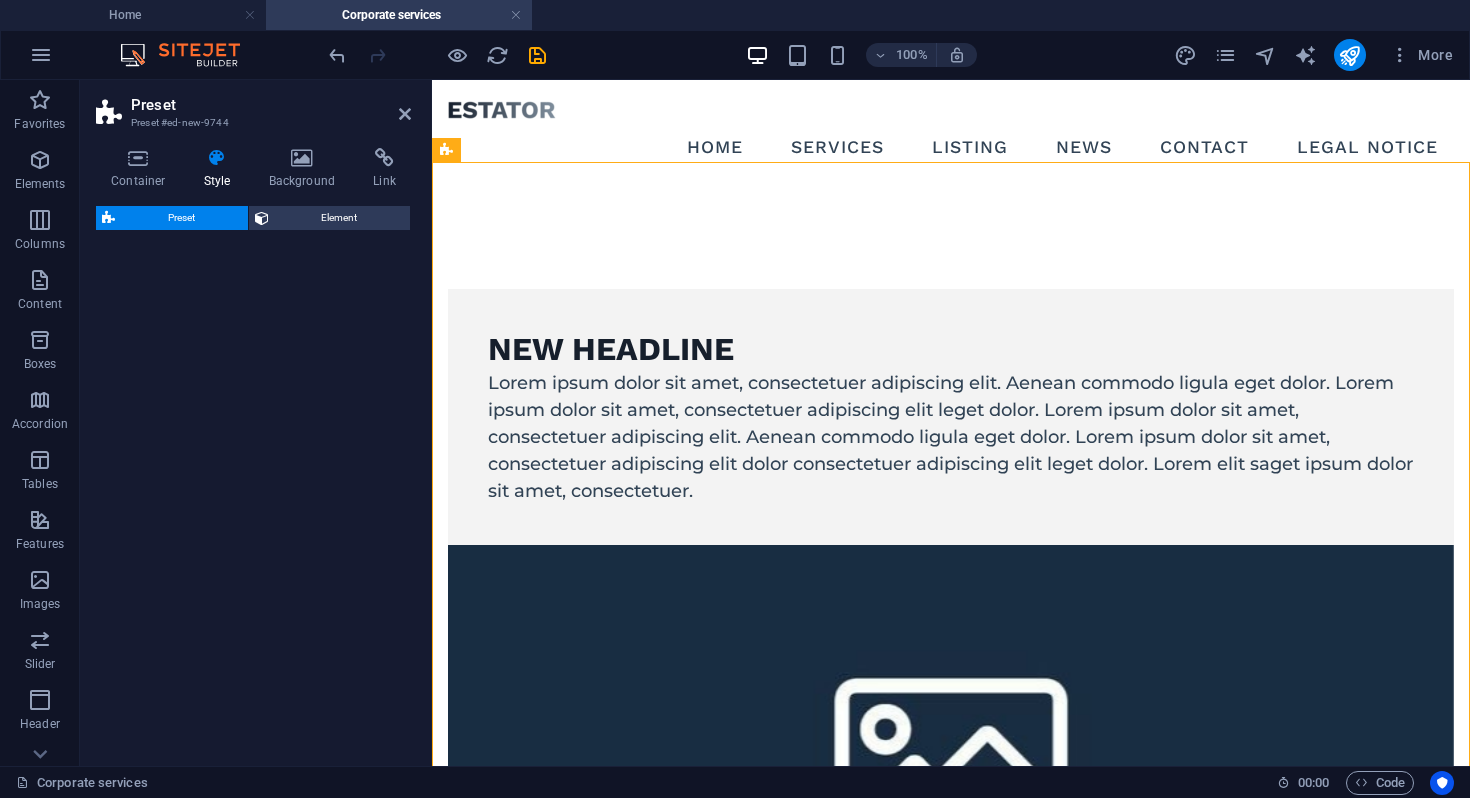 select on "rem" 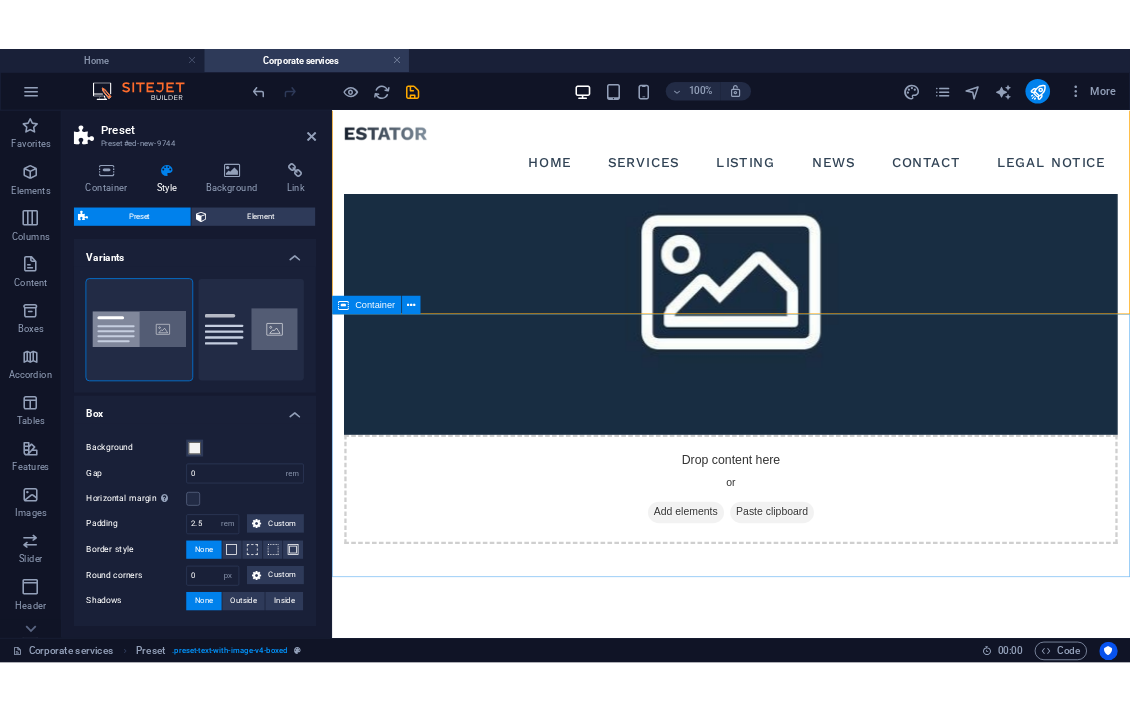 scroll, scrollTop: 0, scrollLeft: 0, axis: both 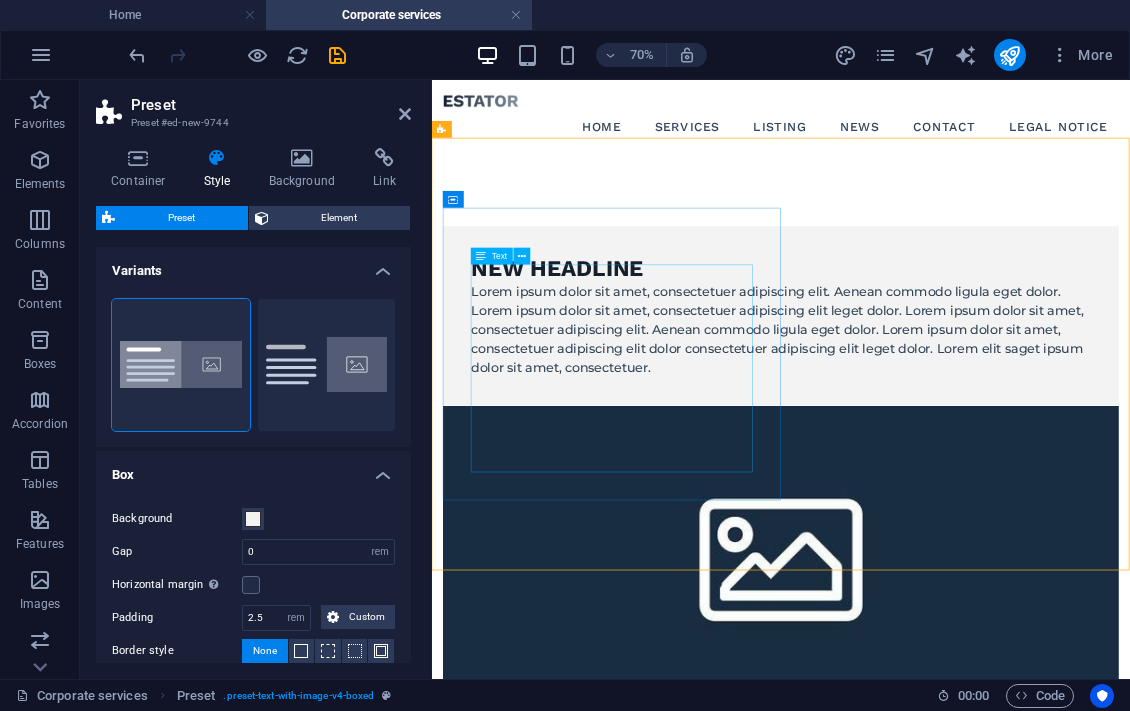 click on "Lorem ipsum dolor sit amet, consectetuer adipiscing elit. Aenean commodo ligula eget dolor. Lorem ipsum dolor sit amet, consectetuer adipiscing elit leget dolor. Lorem ipsum dolor sit amet, consectetuer adipiscing elit. Aenean commodo ligula eget dolor. Lorem ipsum dolor sit amet, consectetuer adipiscing elit dolor consectetuer adipiscing elit leget dolor. Lorem elit saget ipsum dolor sit amet, consectetuer." at bounding box center (930, 437) 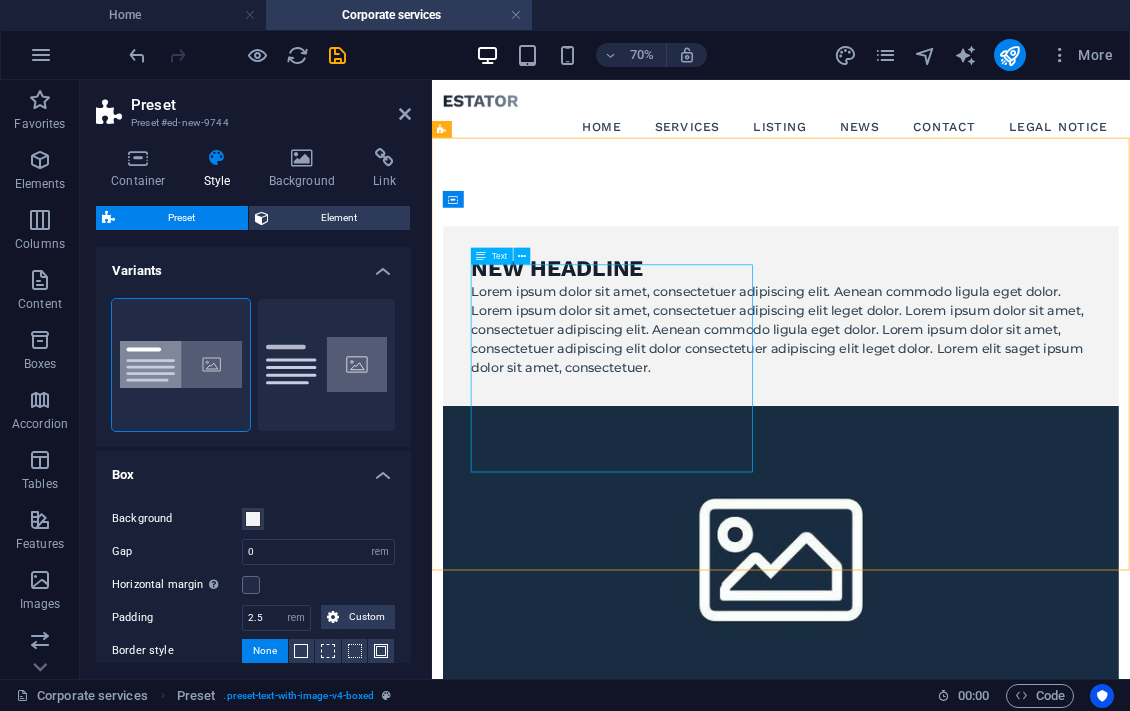 click on "Lorem ipsum dolor sit amet, consectetuer adipiscing elit. Aenean commodo ligula eget dolor. Lorem ipsum dolor sit amet, consectetuer adipiscing elit leget dolor. Lorem ipsum dolor sit amet, consectetuer adipiscing elit. Aenean commodo ligula eget dolor. Lorem ipsum dolor sit amet, consectetuer adipiscing elit dolor consectetuer adipiscing elit leget dolor. Lorem elit saget ipsum dolor sit amet, consectetuer." at bounding box center [930, 437] 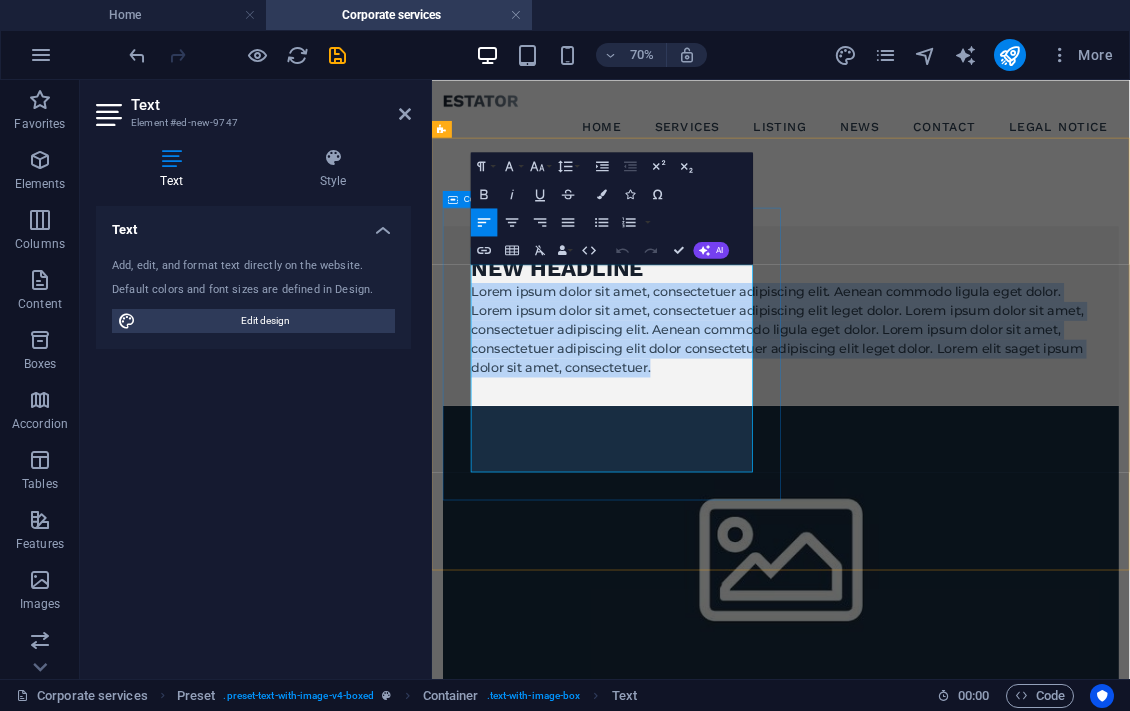 drag, startPoint x: 490, startPoint y: 358, endPoint x: 682, endPoint y: 640, distance: 341.15686 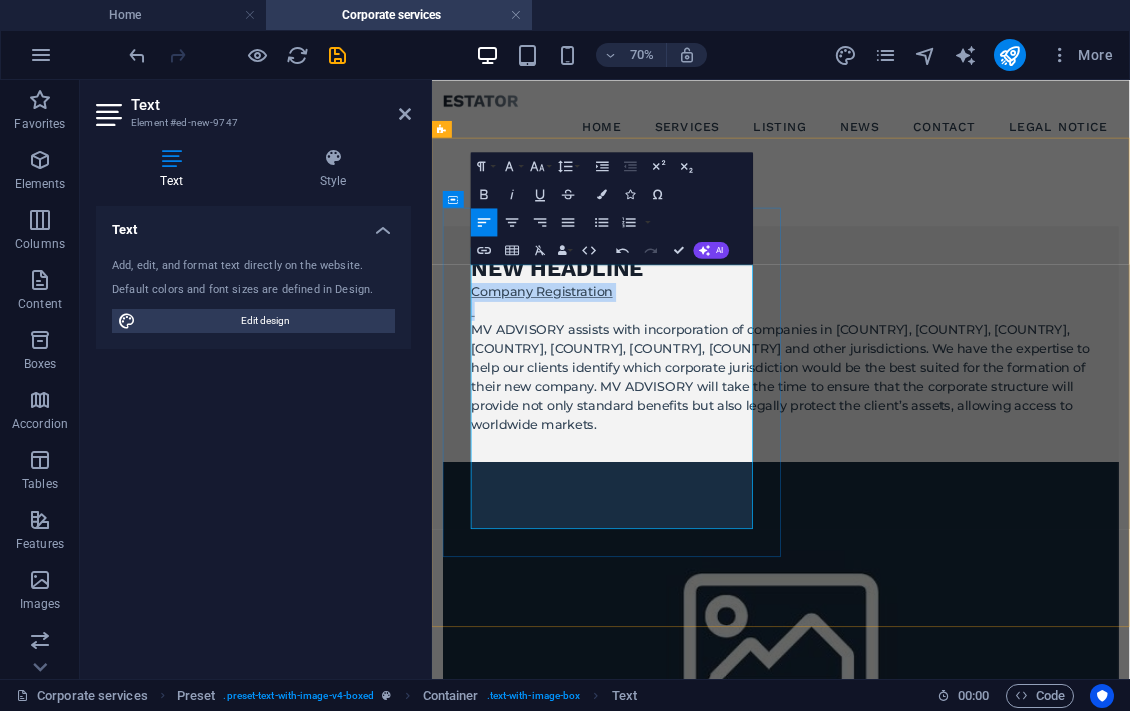 drag, startPoint x: 721, startPoint y: 372, endPoint x: 493, endPoint y: 365, distance: 228.10744 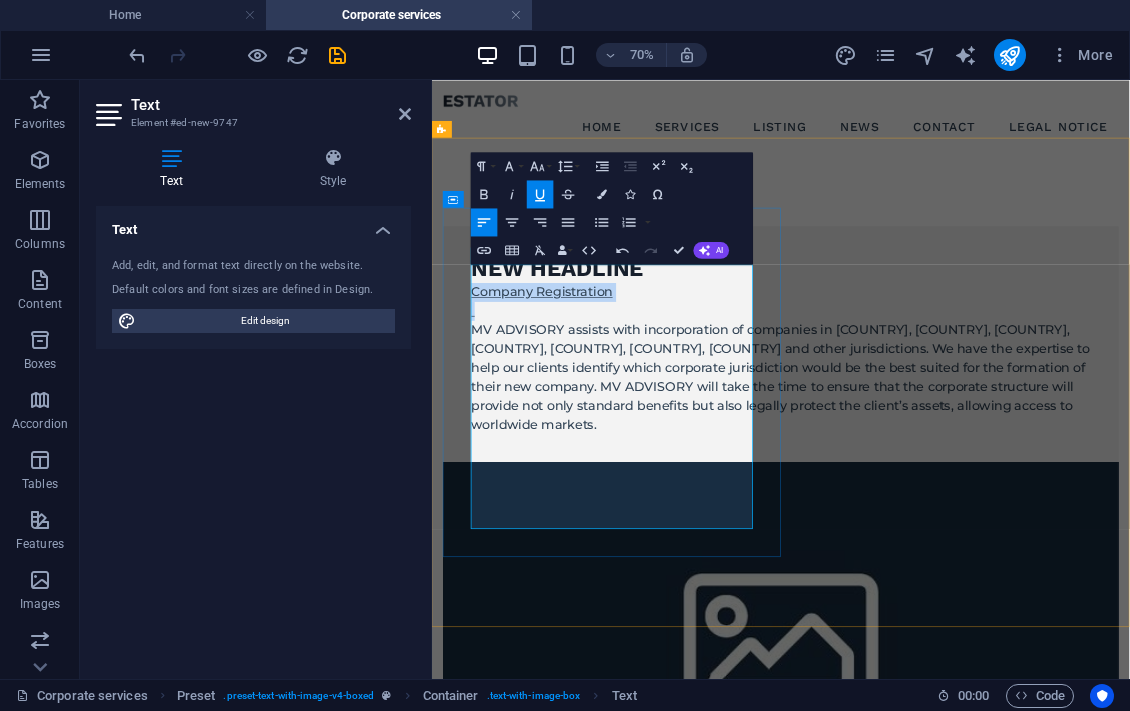 click at bounding box center (930, 410) 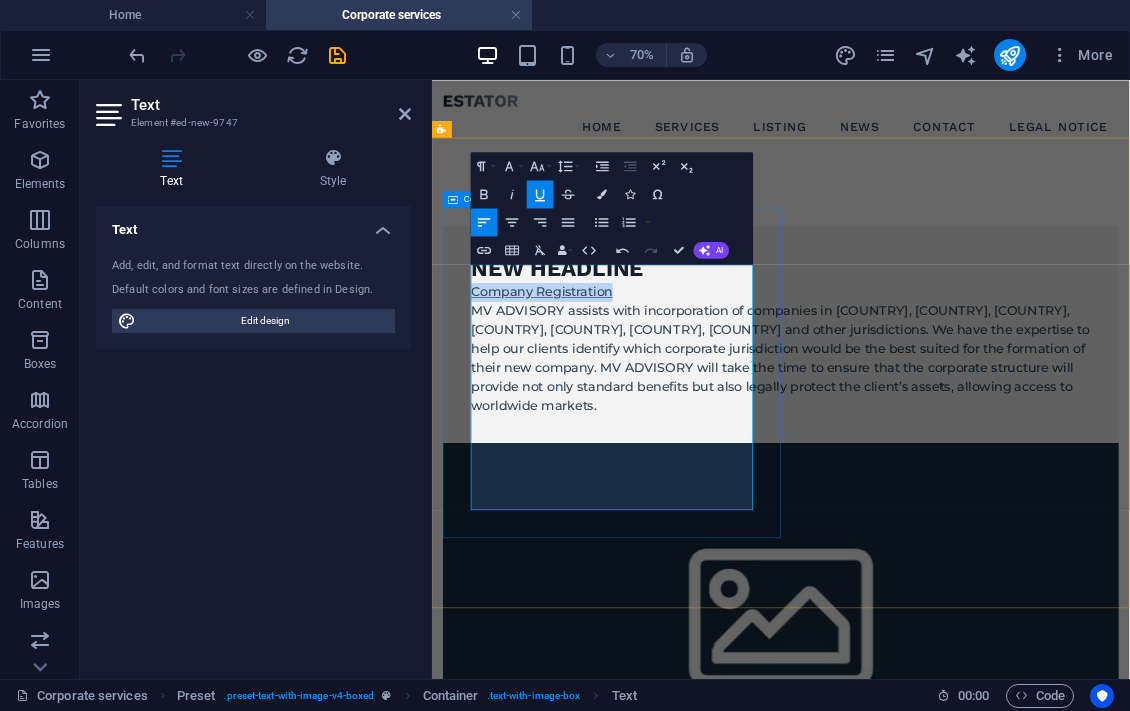 drag, startPoint x: 705, startPoint y: 361, endPoint x: 441, endPoint y: 361, distance: 264 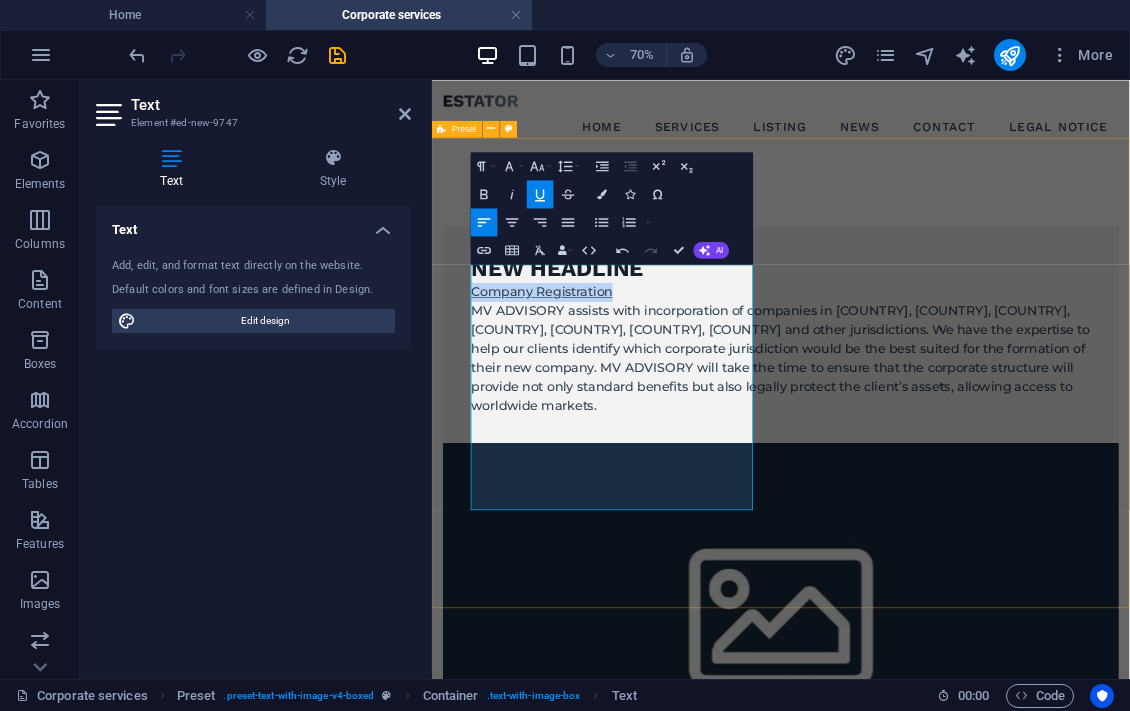 copy on "Company Registration" 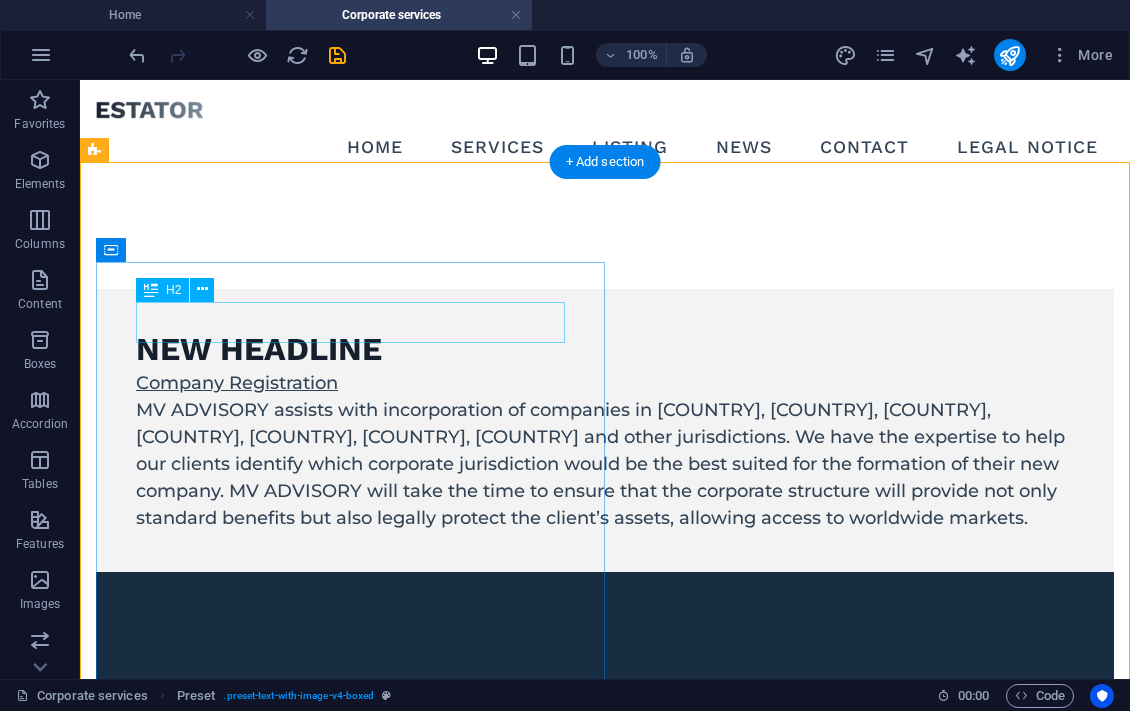click on "New headline" at bounding box center [605, 350] 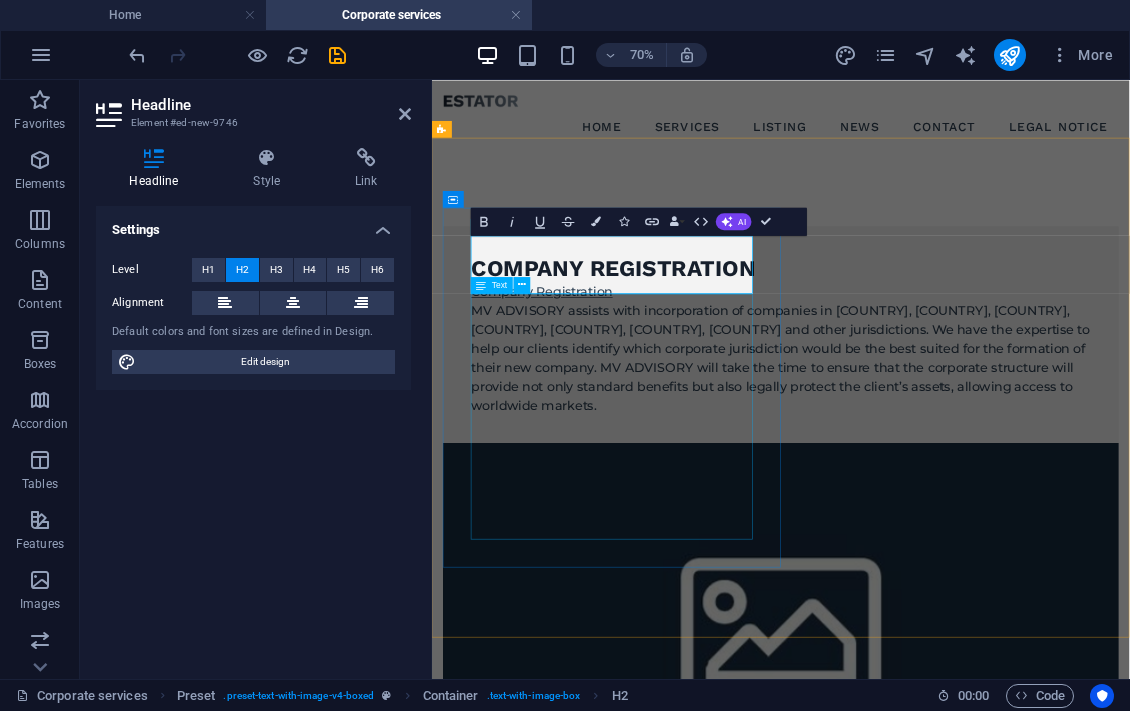 click on "Company Registration MV ADVISORY assists with incorporation of companies in [COUNTRY], [COUNTRY], [COUNTRY], [COUNTRY], [COUNTRY], [COUNTRY], [COUNTRY] and other jurisdictions. We have the expertise to help our clients identify which corporate jurisdiction would be the best suited for the formation of their new company. MV ADVISORY will take the time to ensure that the corporate structure will provide not only standard benefits but also legally protect the client’s assets, allowing access to worldwide markets." at bounding box center [930, 464] 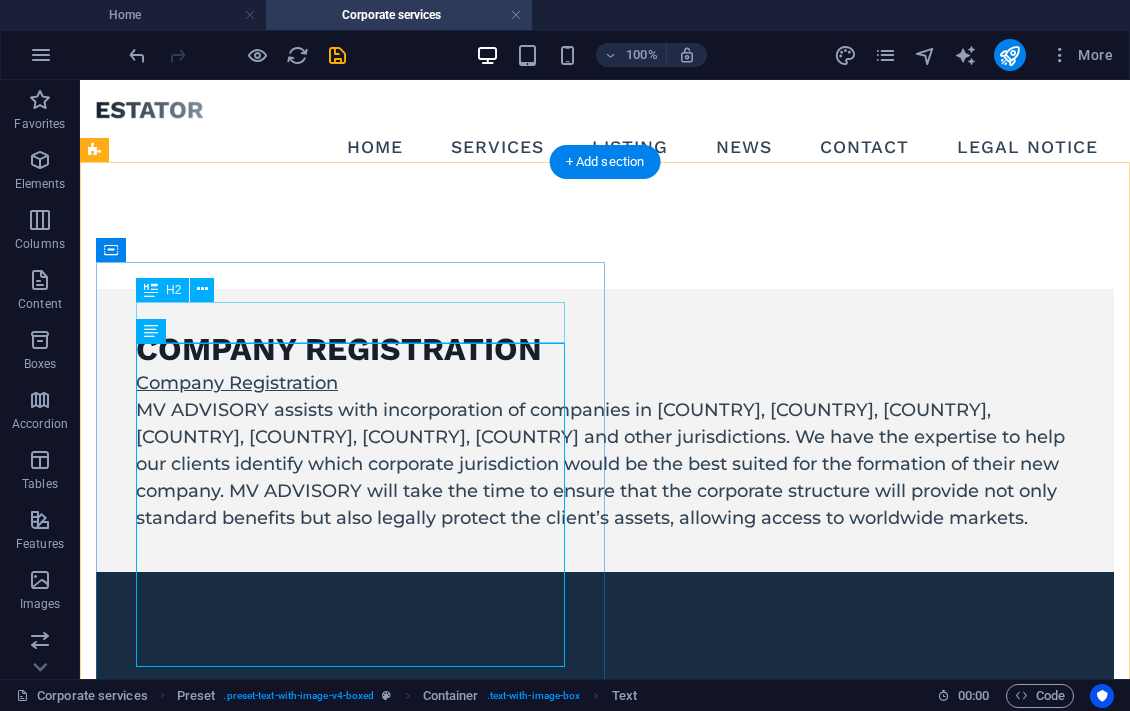 click on "Company Registration" at bounding box center [605, 350] 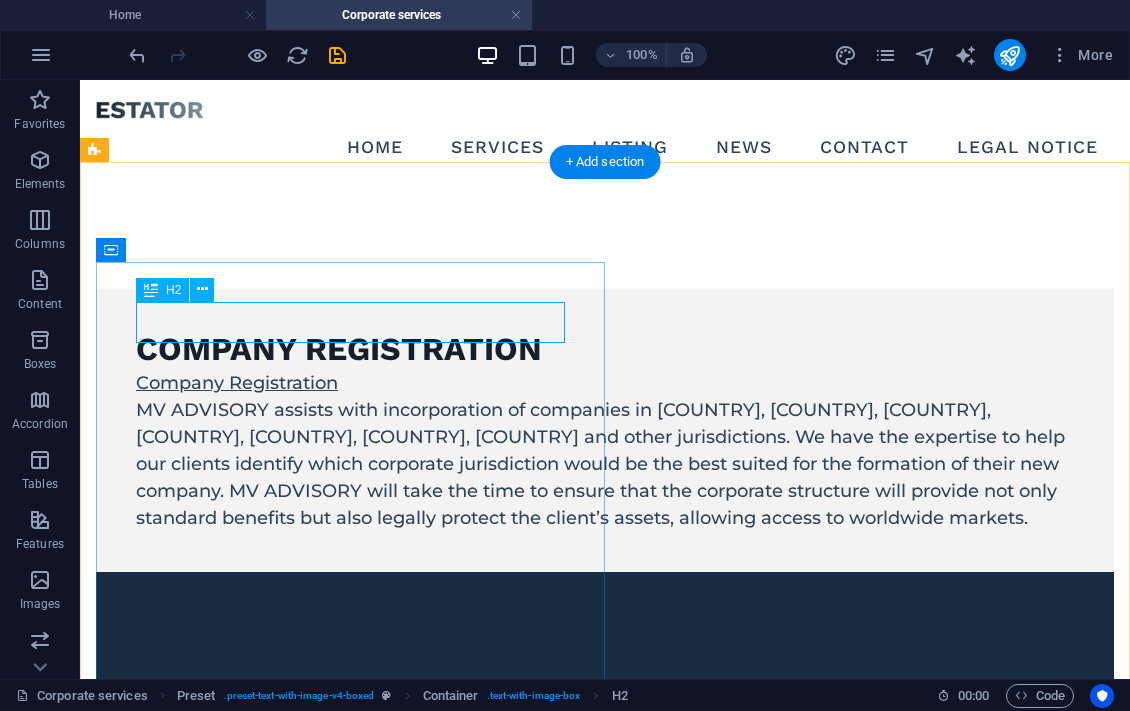 click on "Company Registration" at bounding box center [605, 350] 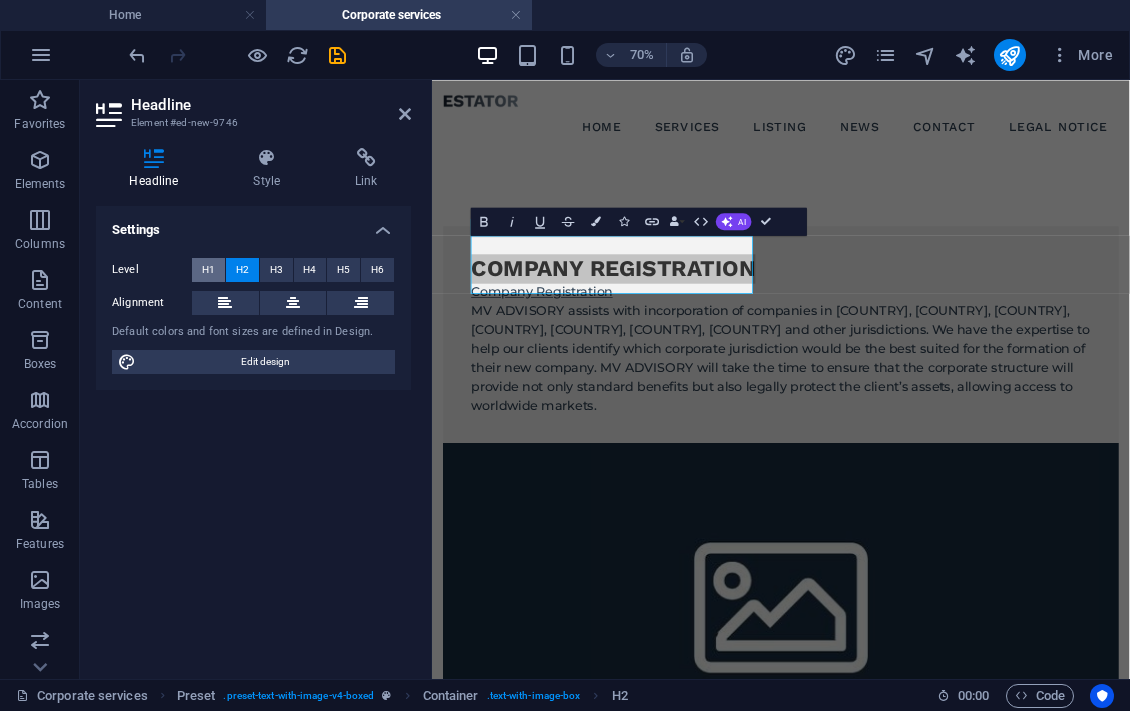click on "H1" at bounding box center [208, 270] 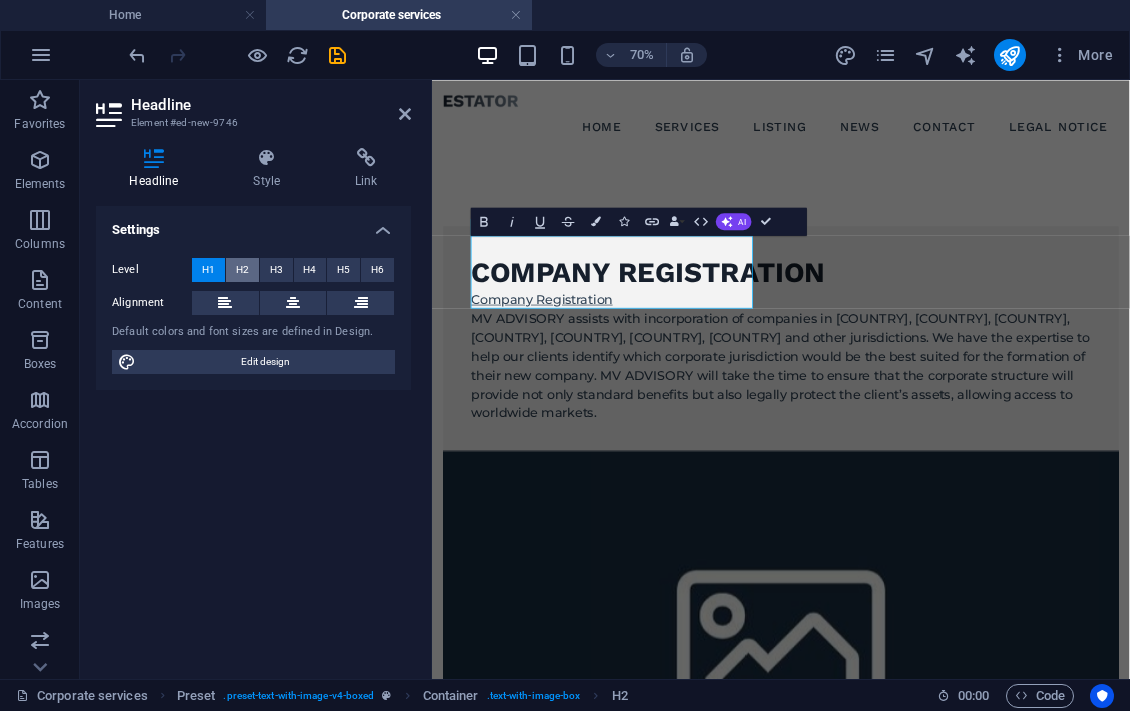 click on "H2" at bounding box center [242, 270] 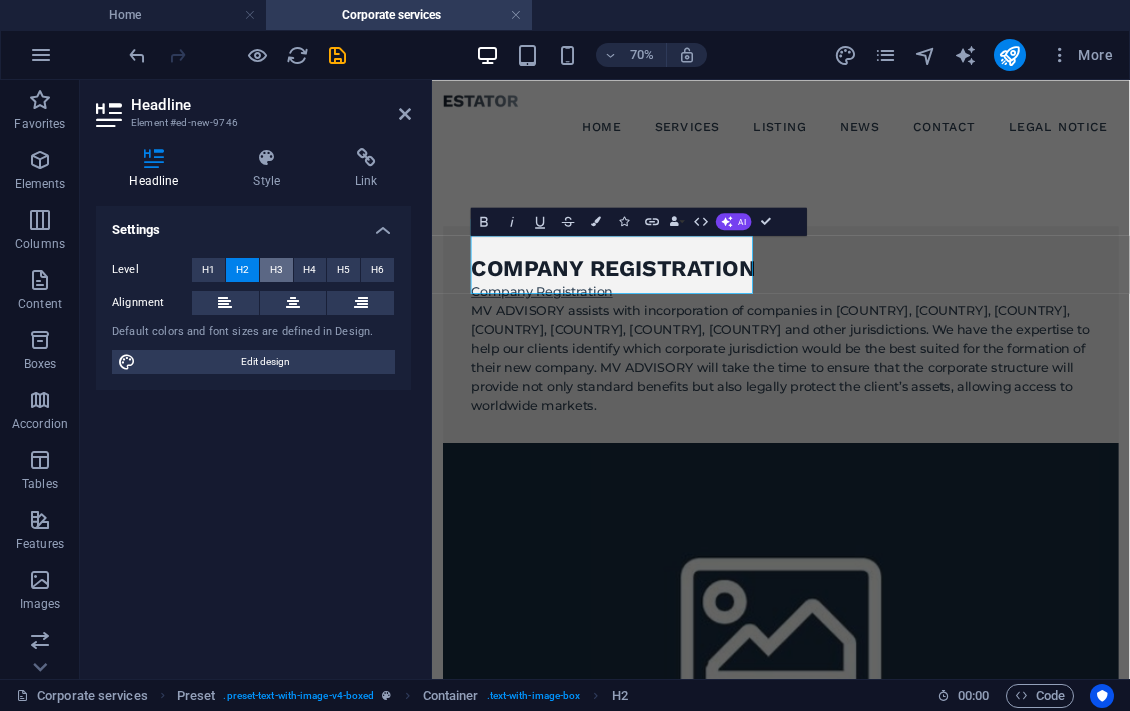 click on "H3" at bounding box center [276, 270] 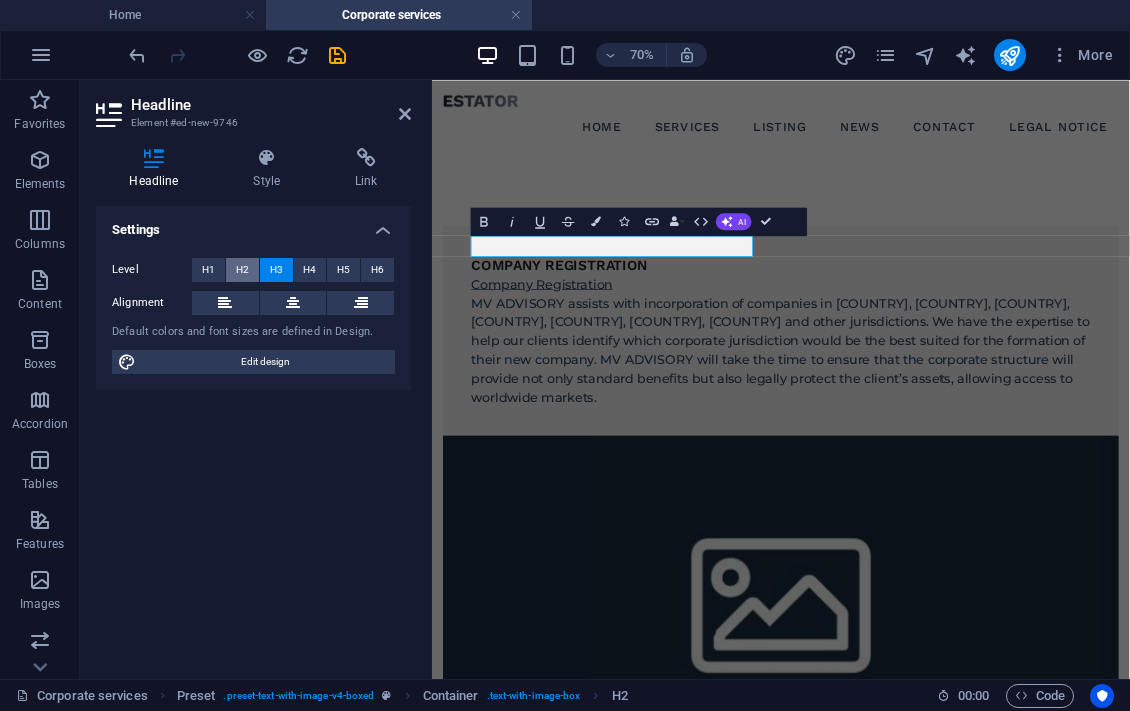 click on "H2" at bounding box center (242, 270) 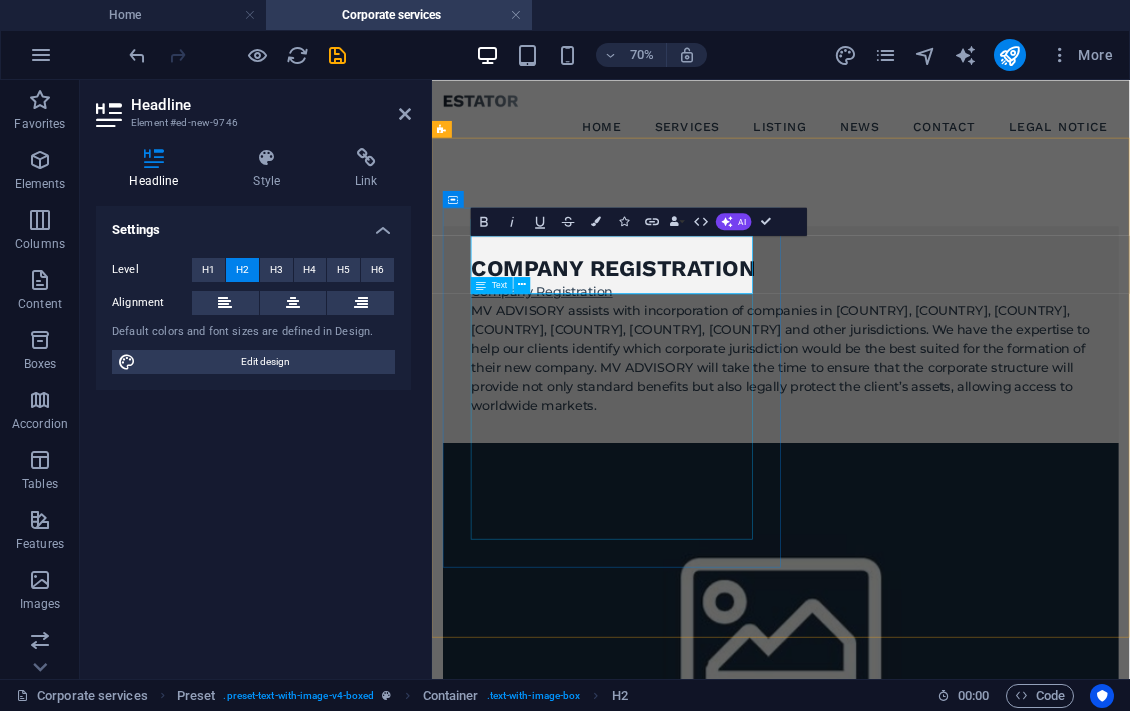 click on "Company Registration MV ADVISORY assists with incorporation of companies in [COUNTRY], [COUNTRY], [COUNTRY], [COUNTRY], [COUNTRY], [COUNTRY], [COUNTRY] and other jurisdictions. We have the expertise to help our clients identify which corporate jurisdiction would be the best suited for the formation of their new company. MV ADVISORY will take the time to ensure that the corporate structure will provide not only standard benefits but also legally protect the client’s assets, allowing access to worldwide markets." at bounding box center [930, 464] 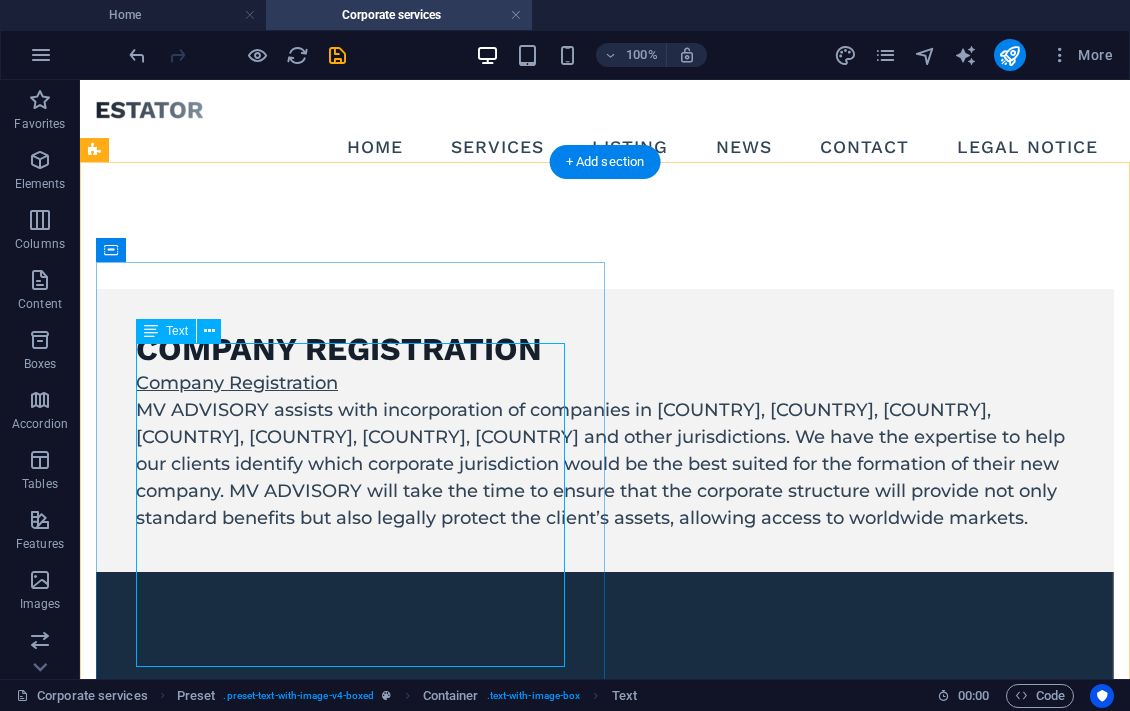 click on "Company Registration MV ADVISORY assists with incorporation of companies in [COUNTRY], [COUNTRY], [COUNTRY], [COUNTRY], [COUNTRY], [COUNTRY], [COUNTRY] and other jurisdictions. We have the expertise to help our clients identify which corporate jurisdiction would be the best suited for the formation of their new company. MV ADVISORY will take the time to ensure that the corporate structure will provide not only standard benefits but also legally protect the client’s assets, allowing access to worldwide markets." at bounding box center (605, 451) 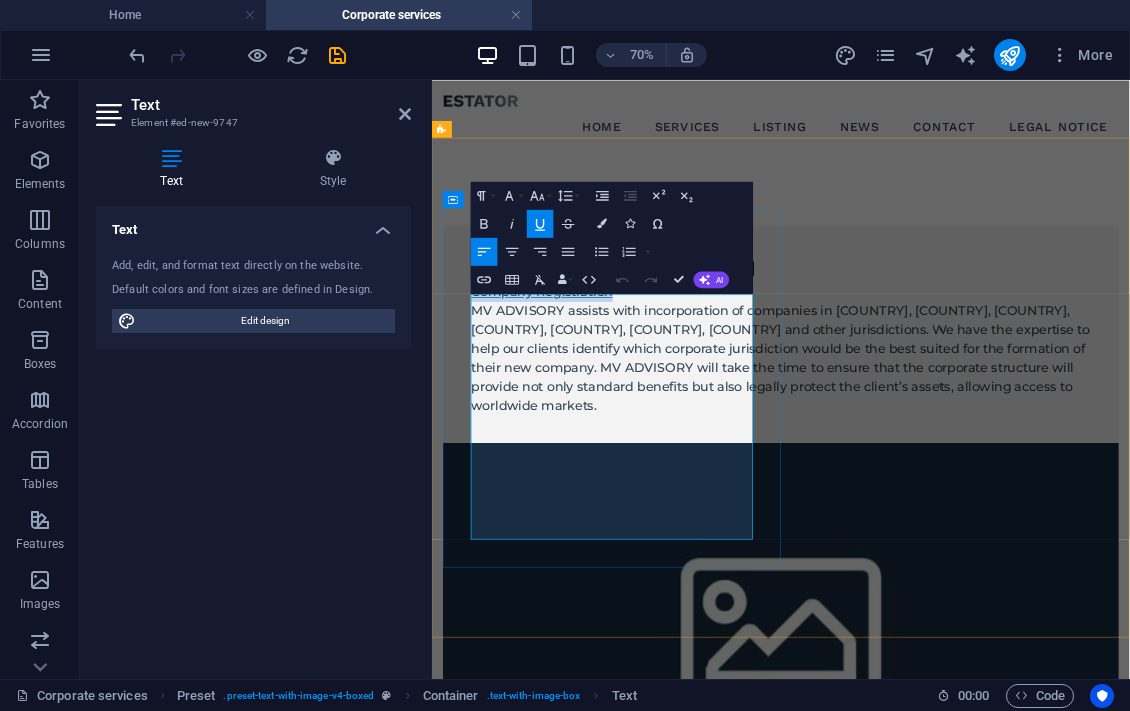 drag, startPoint x: 694, startPoint y: 396, endPoint x: 449, endPoint y: 396, distance: 245 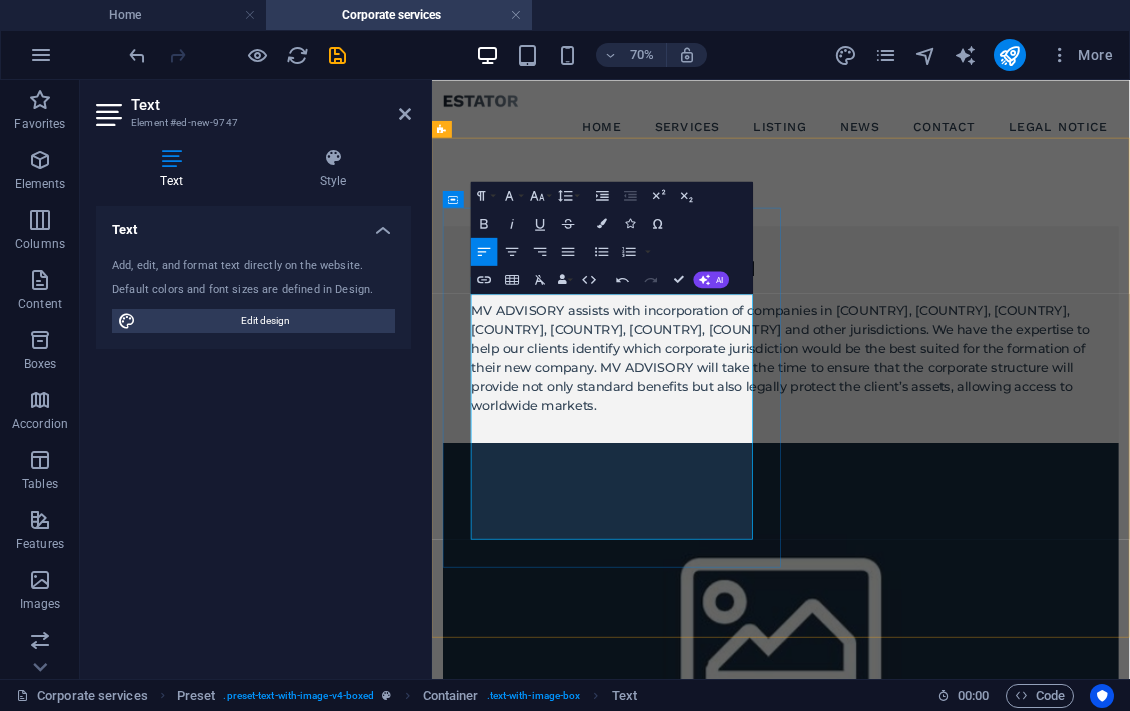click on "MV ADVISORY assists with incorporation of companies in [COUNTRY], [COUNTRY], [COUNTRY], [COUNTRY], [COUNTRY], [COUNTRY], [COUNTRY] and other jurisdictions. We have the expertise to help our clients identify which corporate jurisdiction would be the best suited for the formation of their new company. MV ADVISORY will take the time to ensure that the corporate structure will provide not only standard benefits but also legally protect the client’s assets, allowing access to worldwide markets." at bounding box center (930, 478) 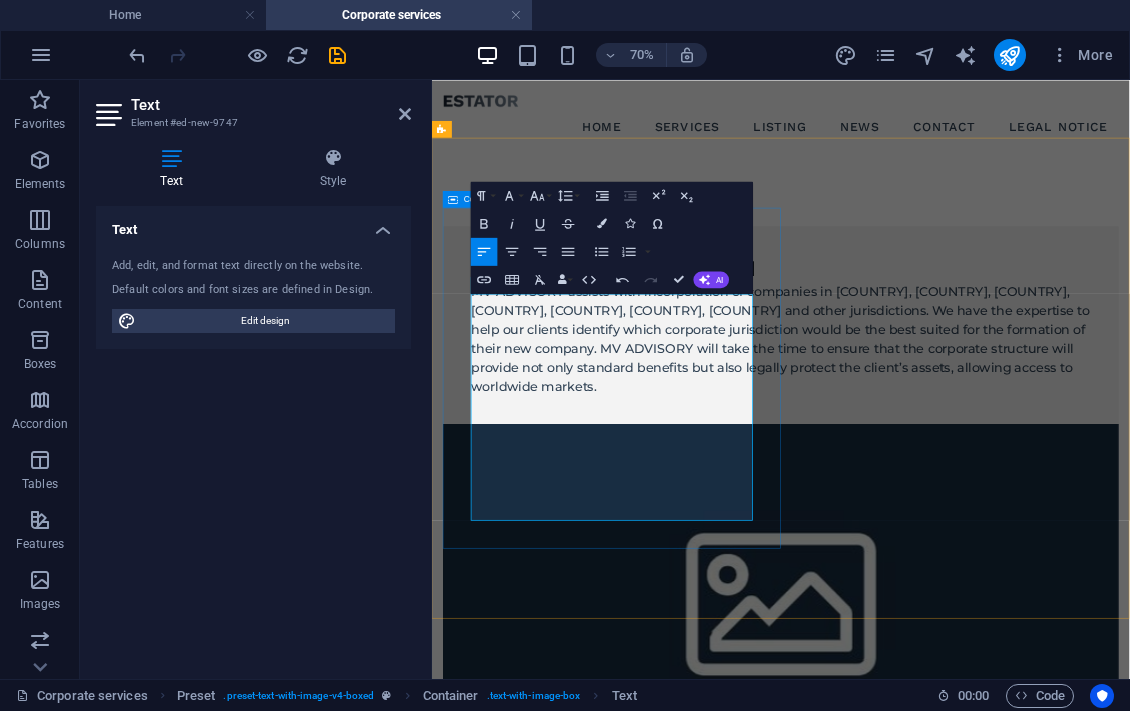 click on "Company Registration MV ADVISORY assists with incorporation of companies in [COUNTRY], [COUNTRY], [COUNTRY], [COUNTRY], [COUNTRY], [COUNTRY], [COUNTRY] and other jurisdictions. We have the expertise to help our clients identify which corporate jurisdiction would be the best suited for the formation of their new company. MV ADVISORY will take the time to ensure that the corporate structure will provide not only standard benefits but also legally protect the client’s assets, allowing access to worldwide markets." at bounding box center [930, 431] 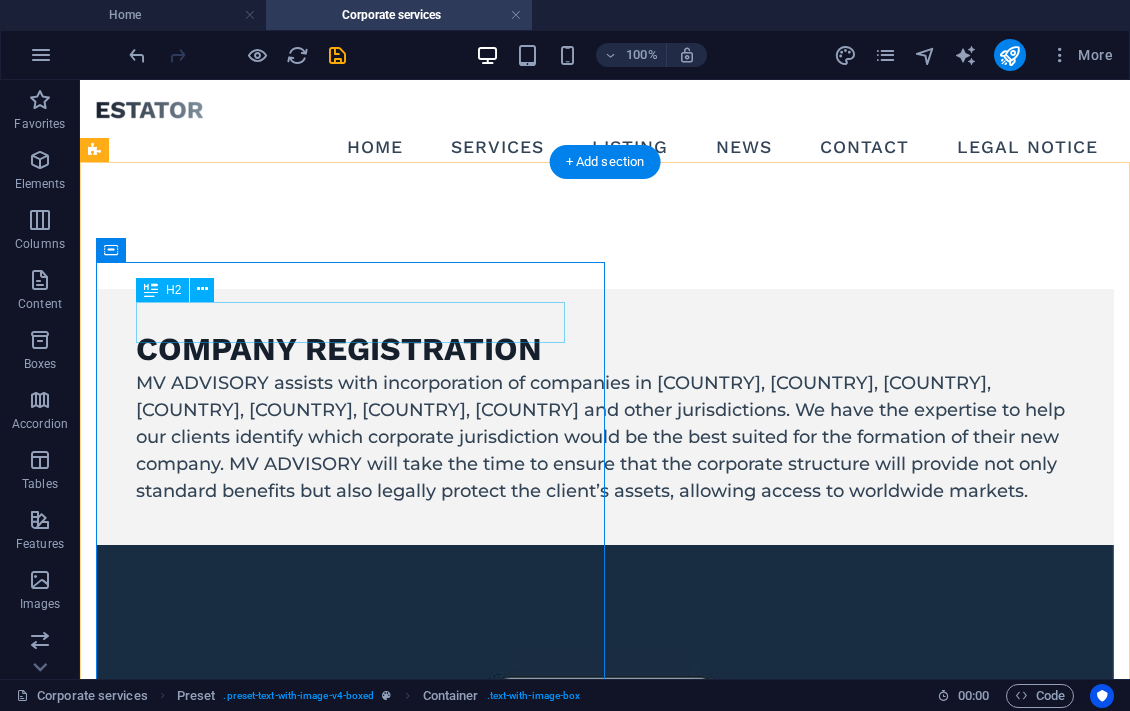 click on "Company Registration" at bounding box center [605, 350] 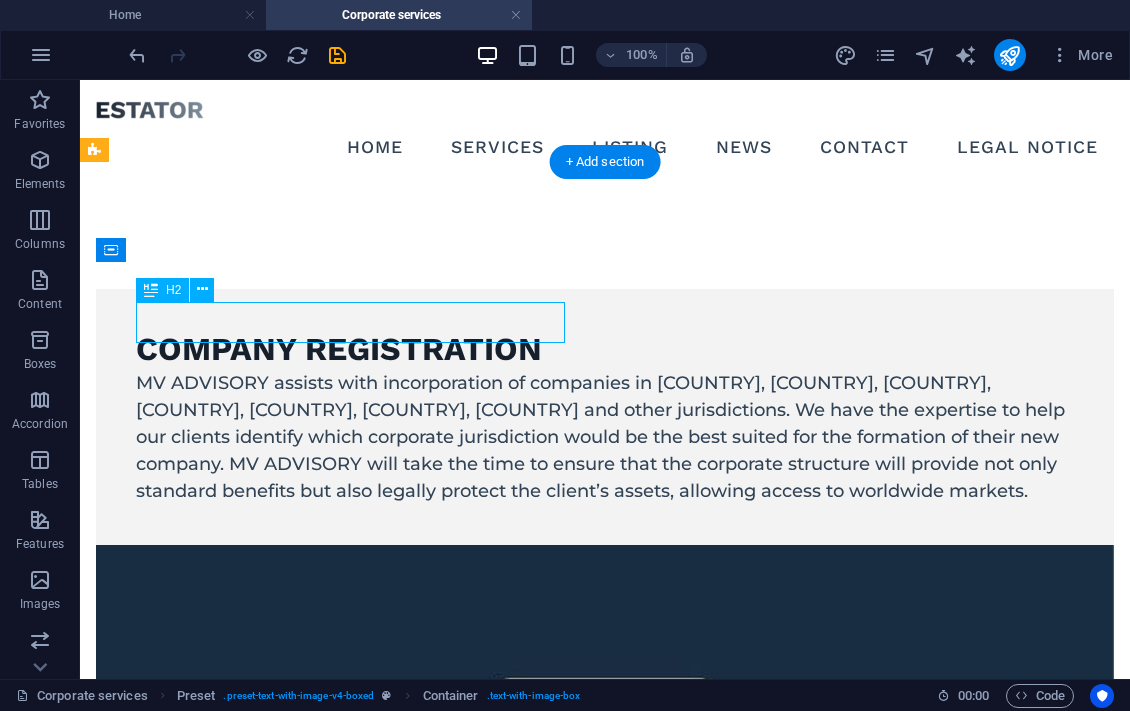 click on "Company Registration" at bounding box center (605, 350) 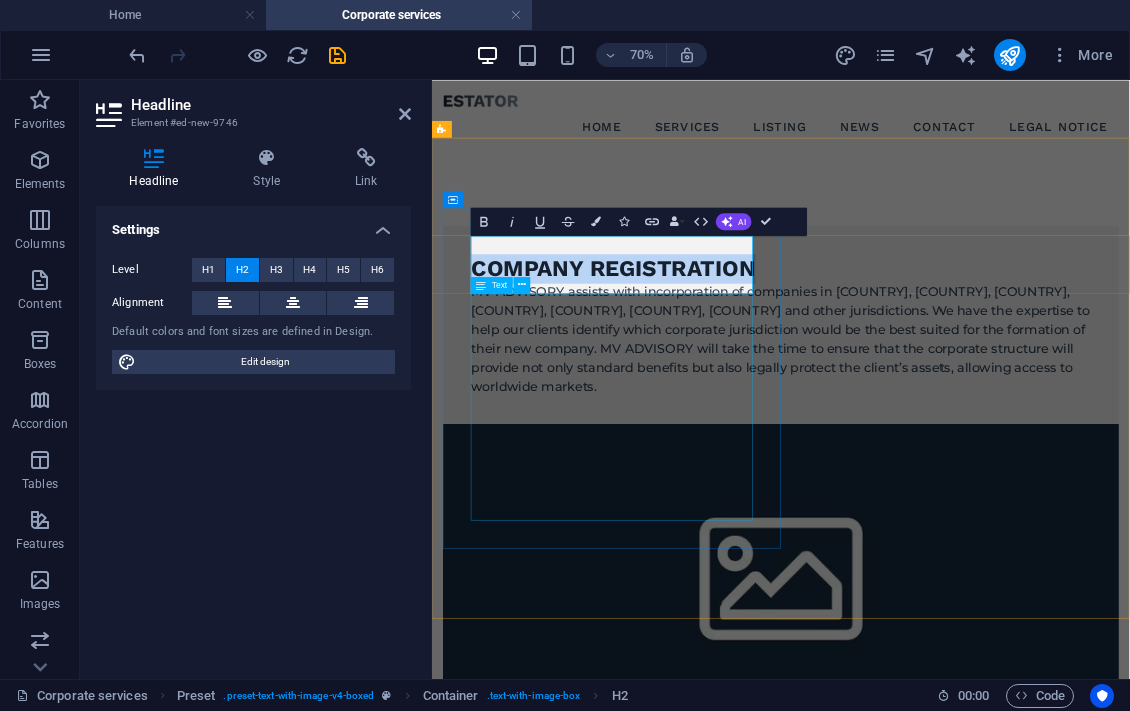 click on "MV ADVISORY assists with incorporation of companies in [COUNTRY], [COUNTRY], [COUNTRY], [COUNTRY], [COUNTRY], [COUNTRY], [COUNTRY] and other jurisdictions. We have the expertise to help our clients identify which corporate jurisdiction would be the best suited for the formation of their new company. MV ADVISORY will take the time to ensure that the corporate structure will provide not only standard benefits but also legally protect the client’s assets, allowing access to worldwide markets." at bounding box center [930, 451] 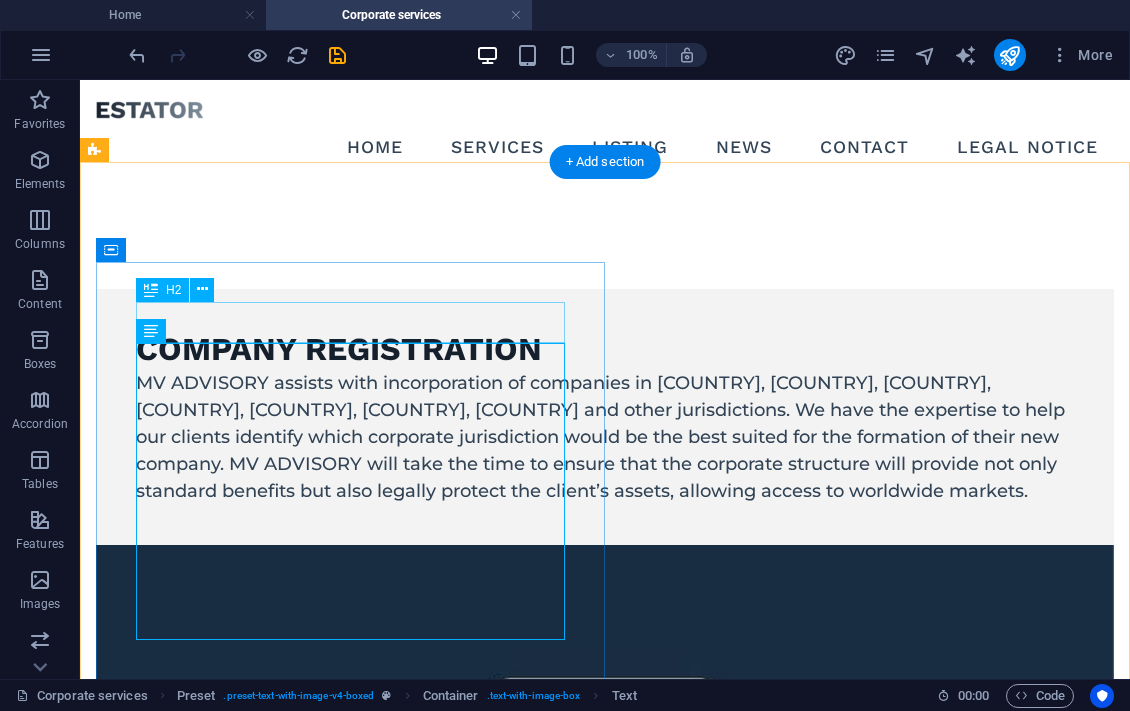 click on "Company Registration" at bounding box center [605, 350] 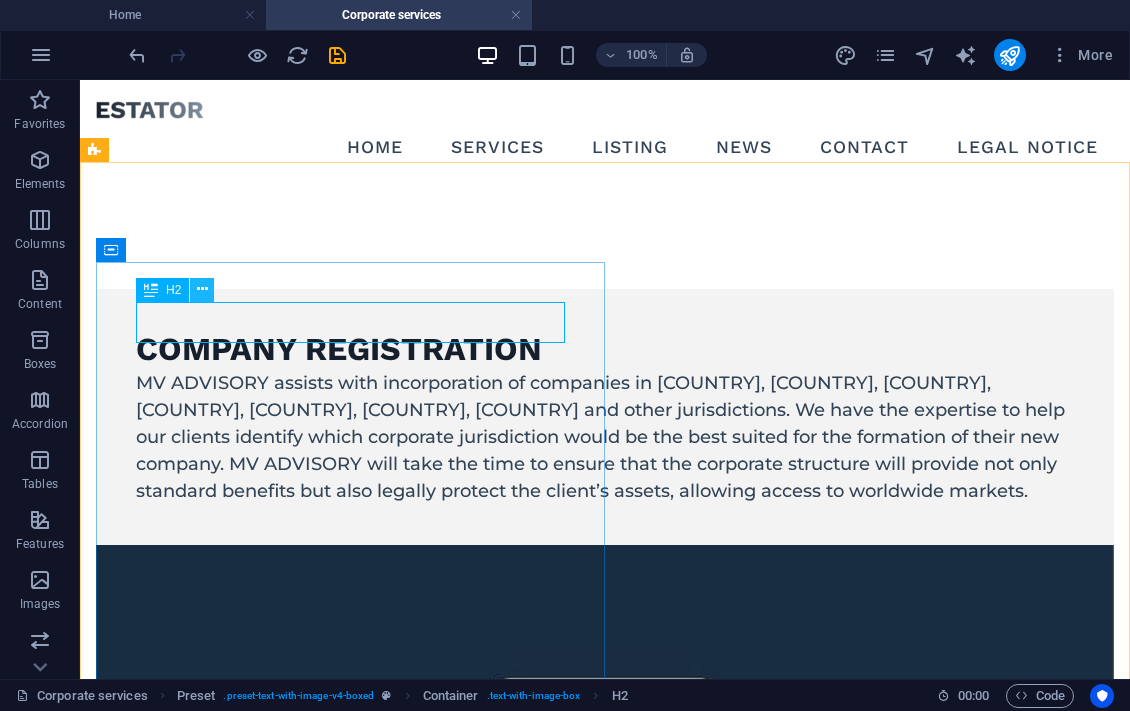 click at bounding box center (202, 289) 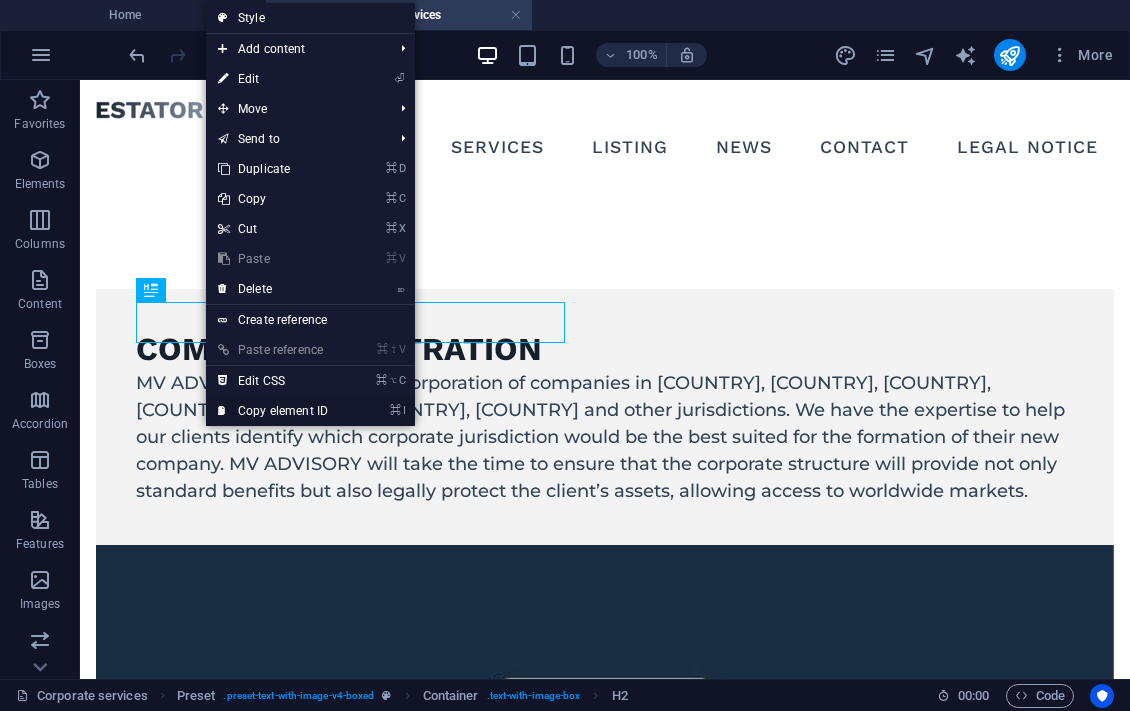 click on "⌘ I  Copy element ID" at bounding box center (273, 411) 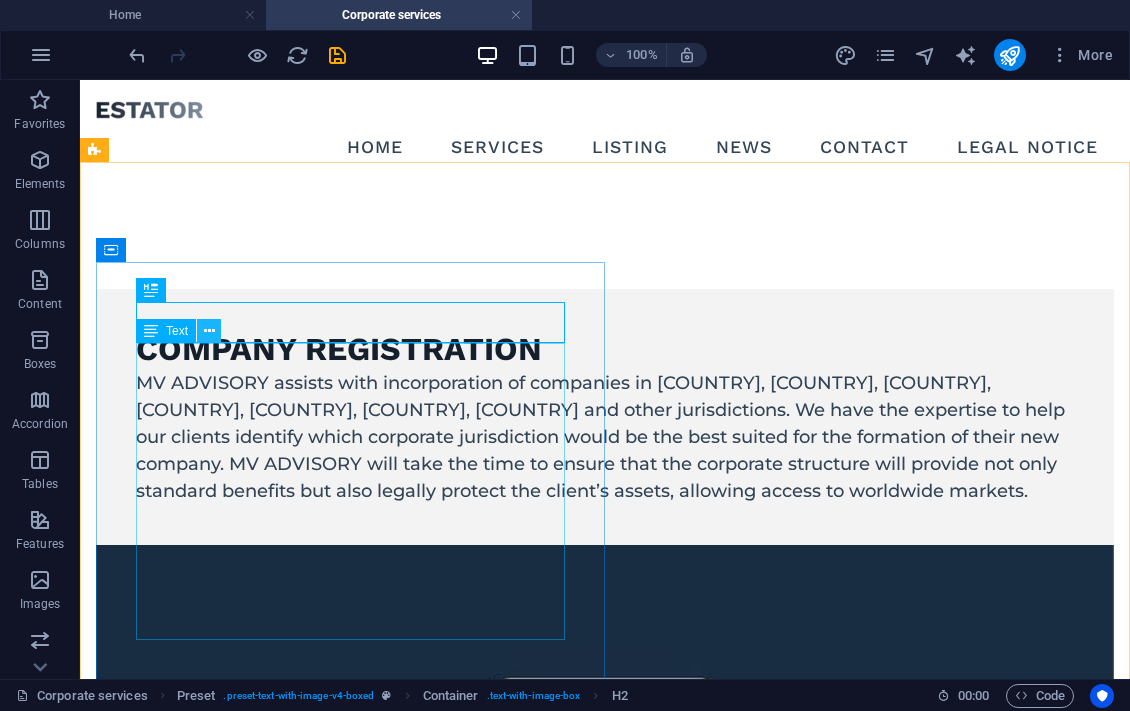click at bounding box center (209, 331) 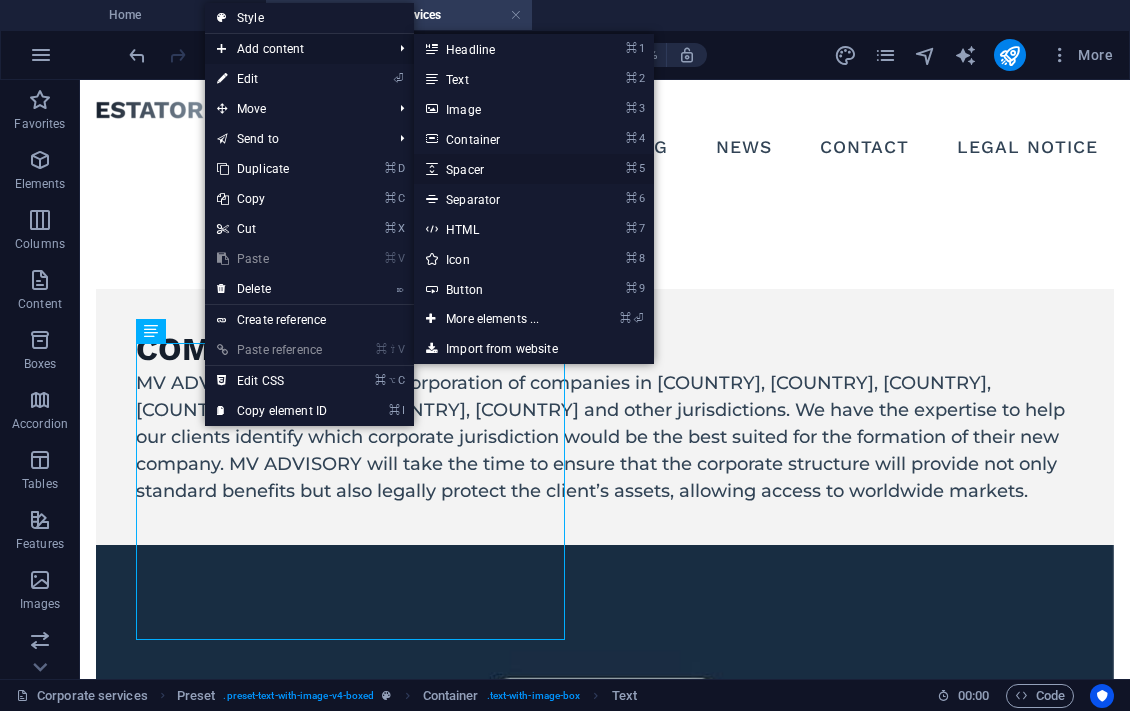 click on "⌘ 5  Spacer" at bounding box center [496, 169] 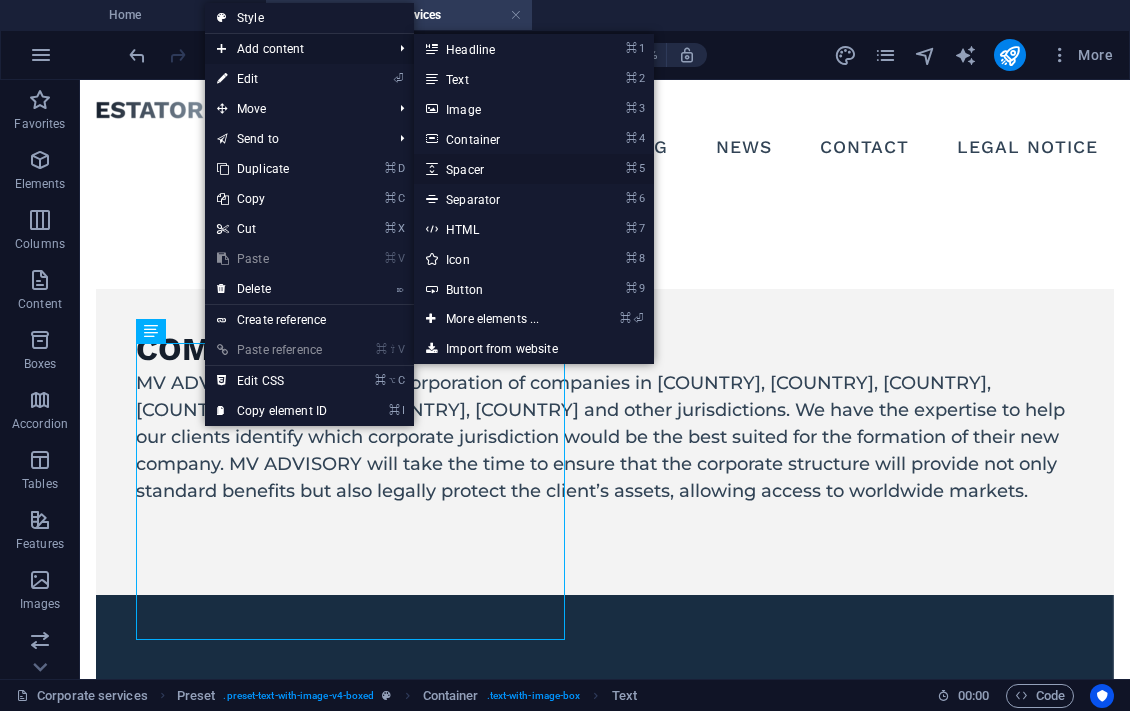 select on "px" 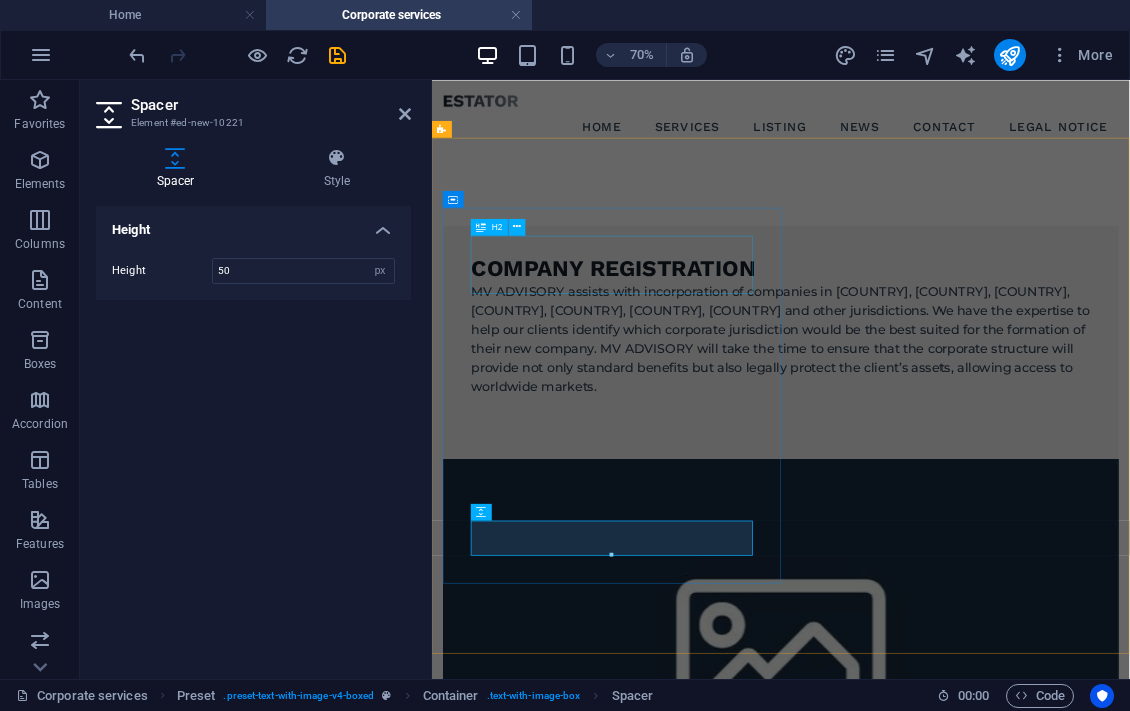 click on "Company Registration" at bounding box center (930, 350) 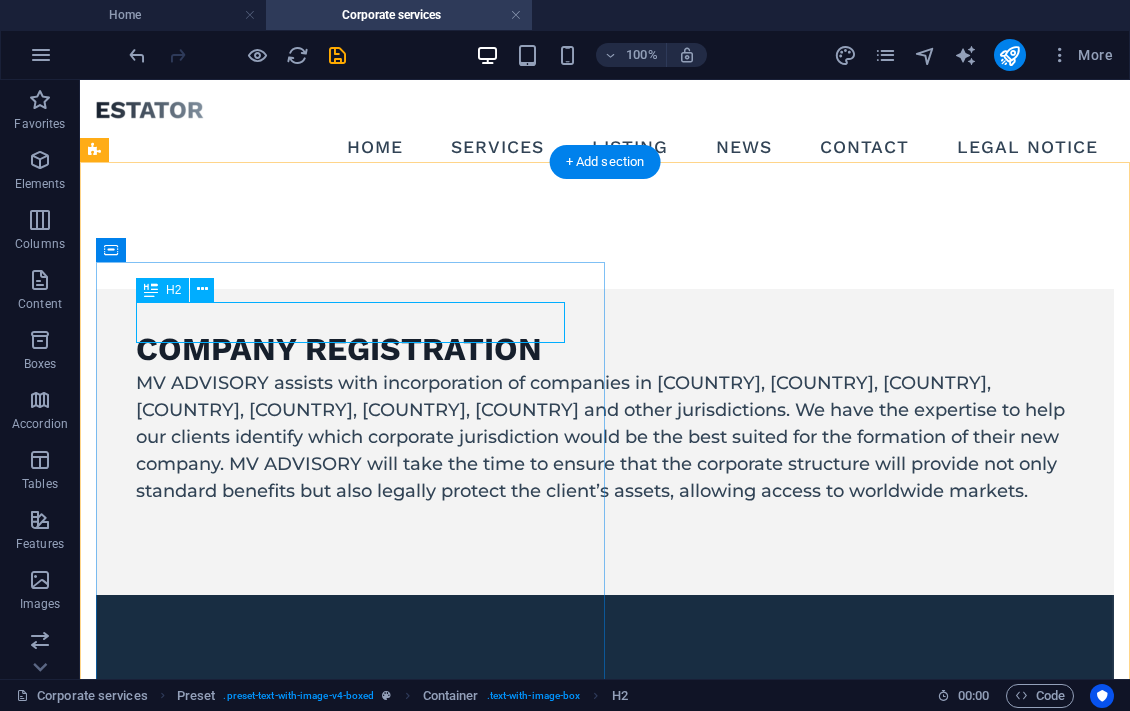 click on "Company Registration" at bounding box center [605, 350] 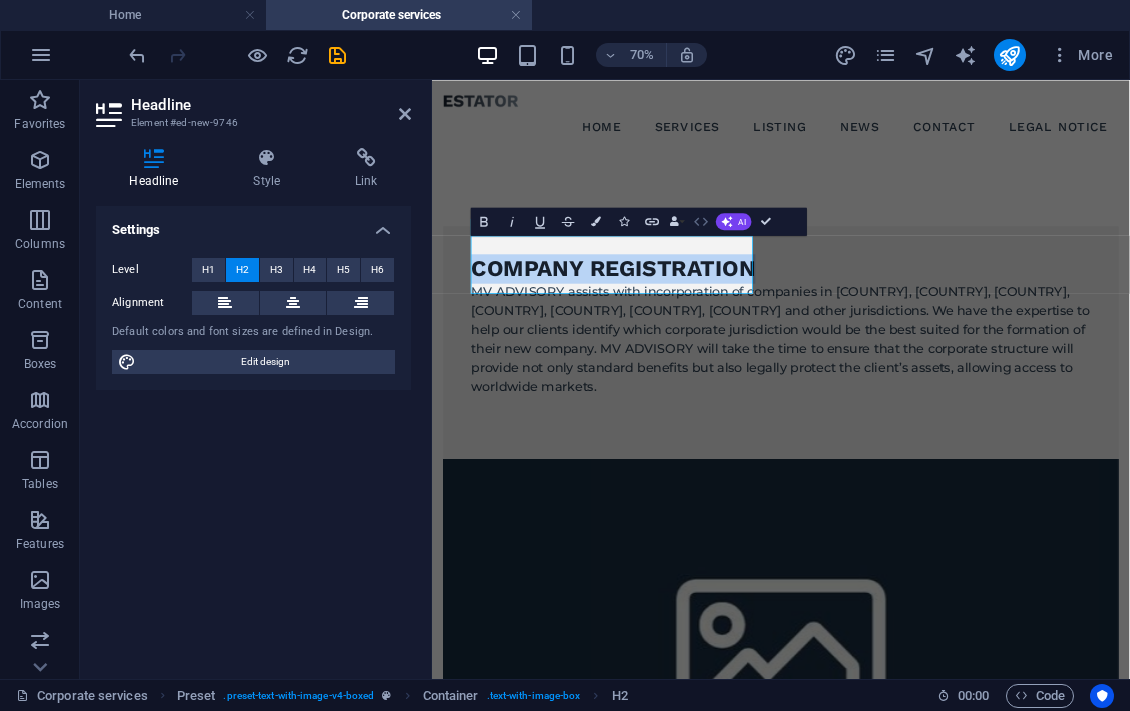 click 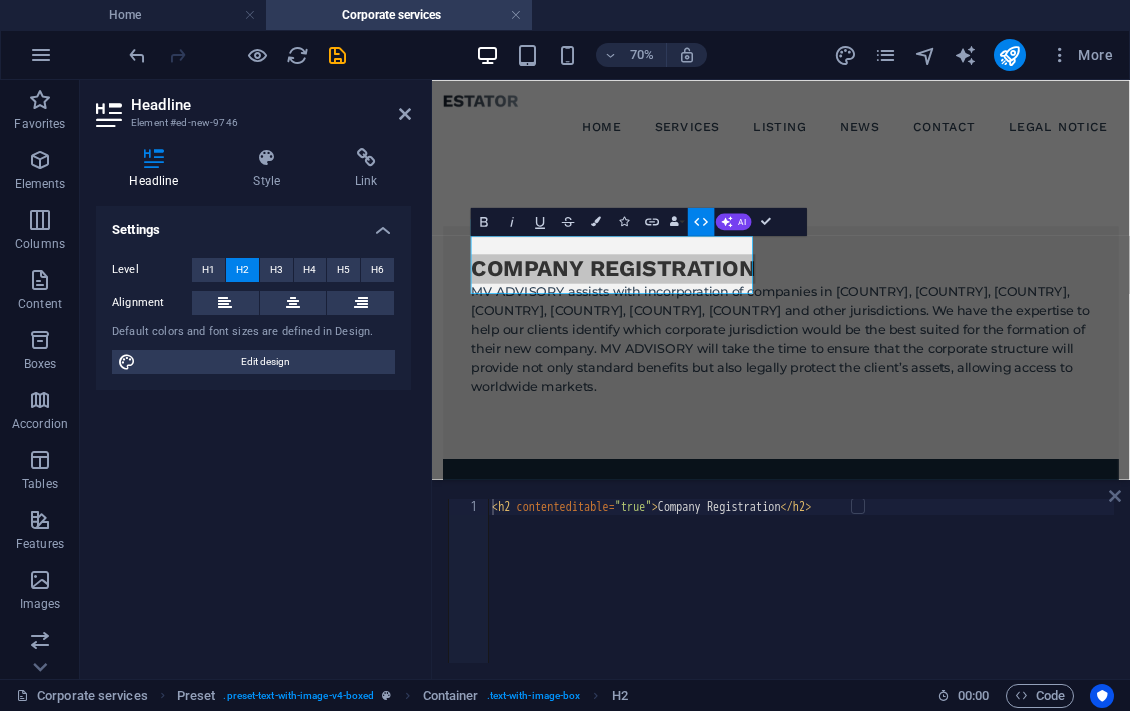 click at bounding box center [1115, 496] 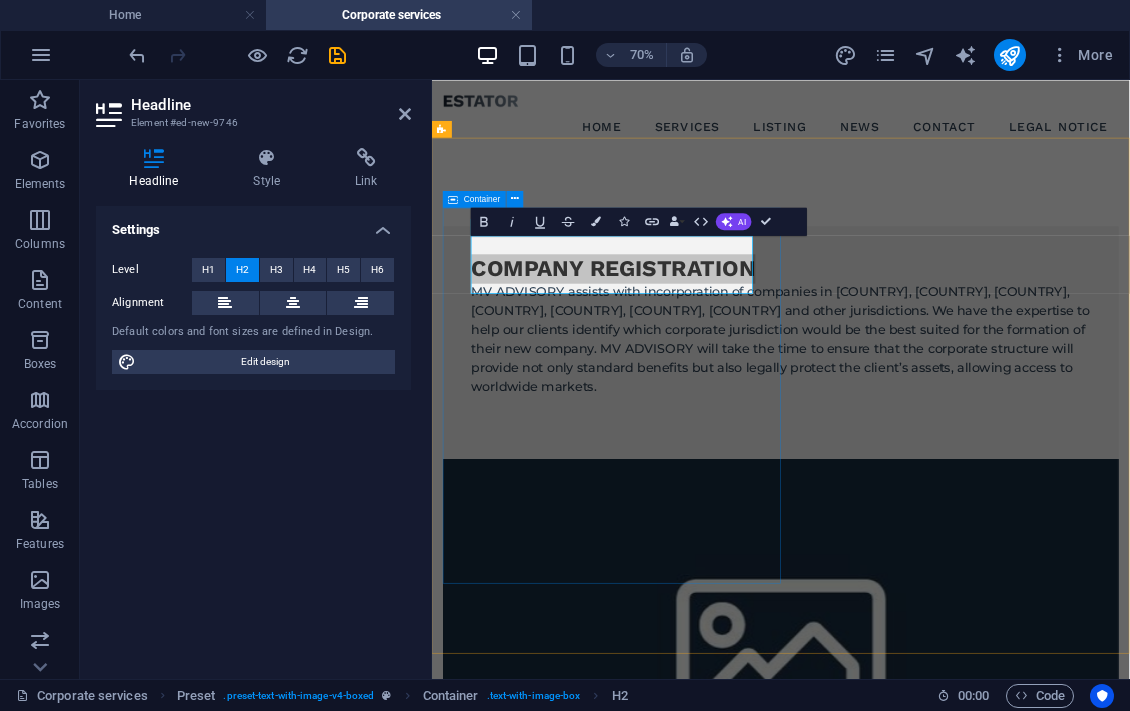 click on "Company Registration MV ADVISORY assists with incorporation of companies in [COUNTRY], [COUNTRY], [COUNTRY], [COUNTRY], [COUNTRY], [COUNTRY], [COUNTRY] and other jurisdictions. We have the expertise to help our clients identify which corporate jurisdiction would be the best suited for the formation of their new company. MV ADVISORY will take the time to ensure that the corporate structure will provide not only standard benefits but also legally protect the client’s assets, allowing access to worldwide markets." at bounding box center (930, 456) 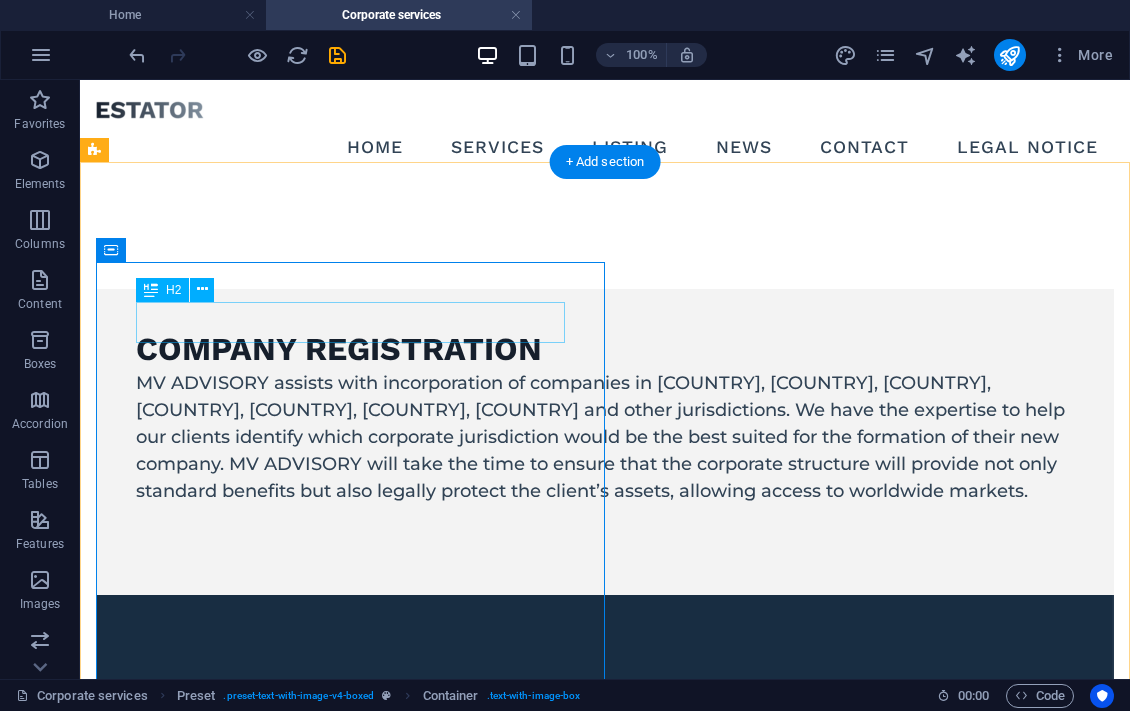 click on "Company Registration" at bounding box center [605, 350] 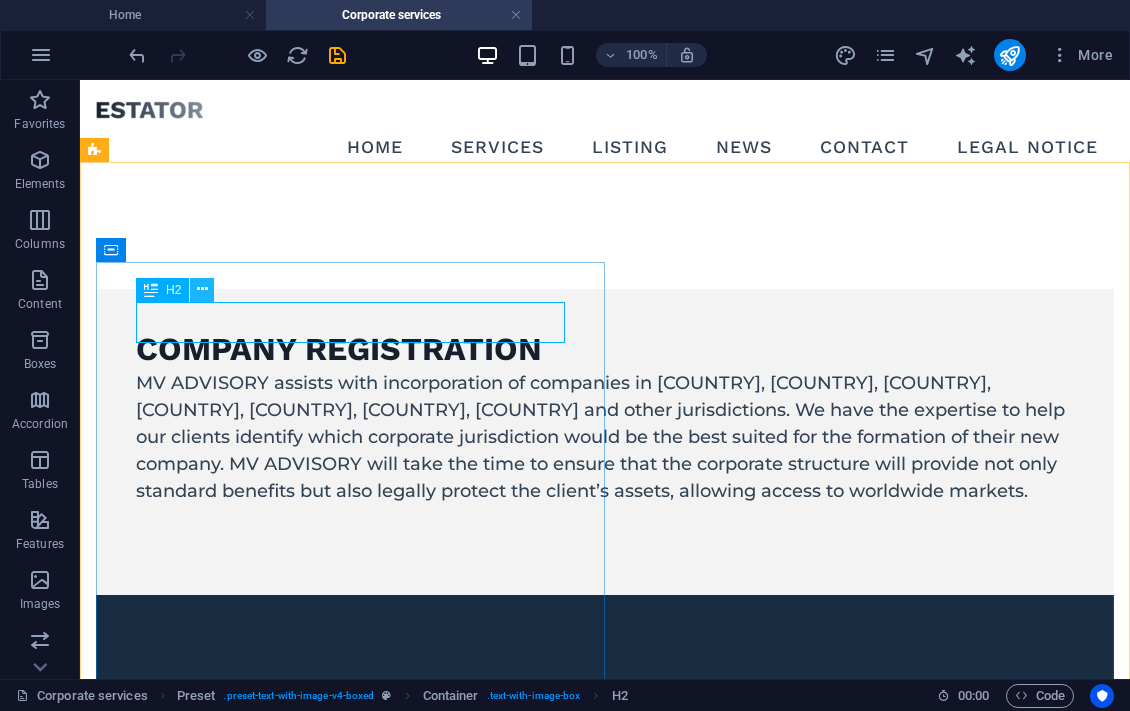 click at bounding box center [202, 289] 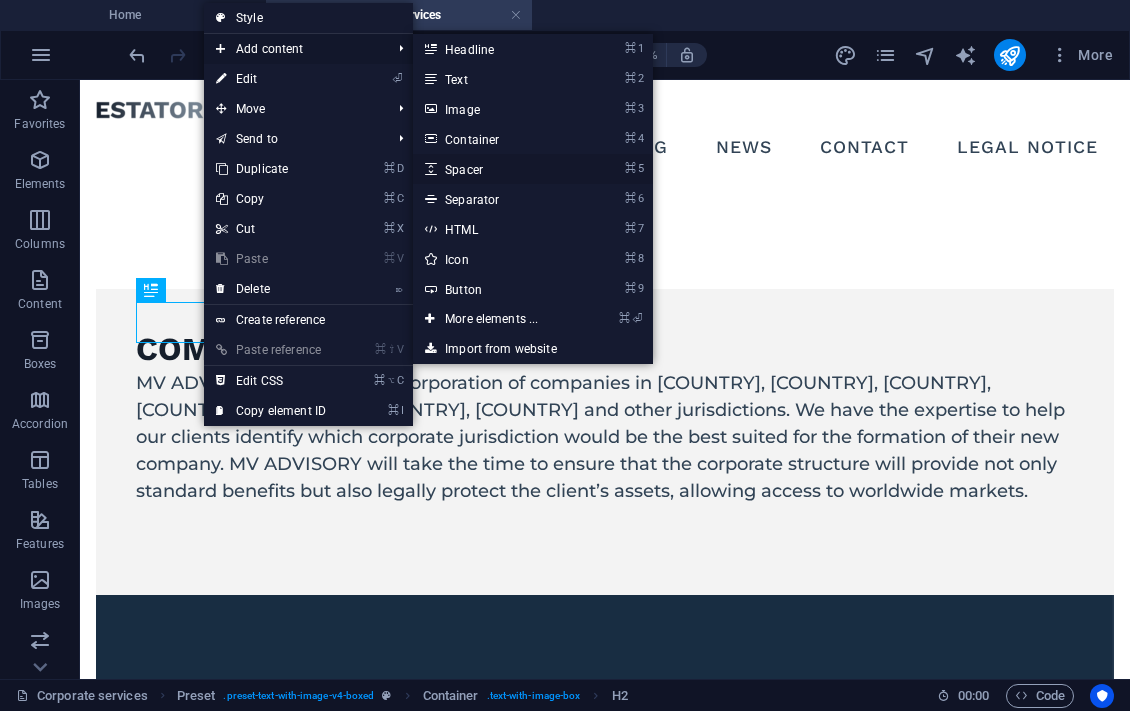 click on "⌘ 5  Spacer" at bounding box center (495, 169) 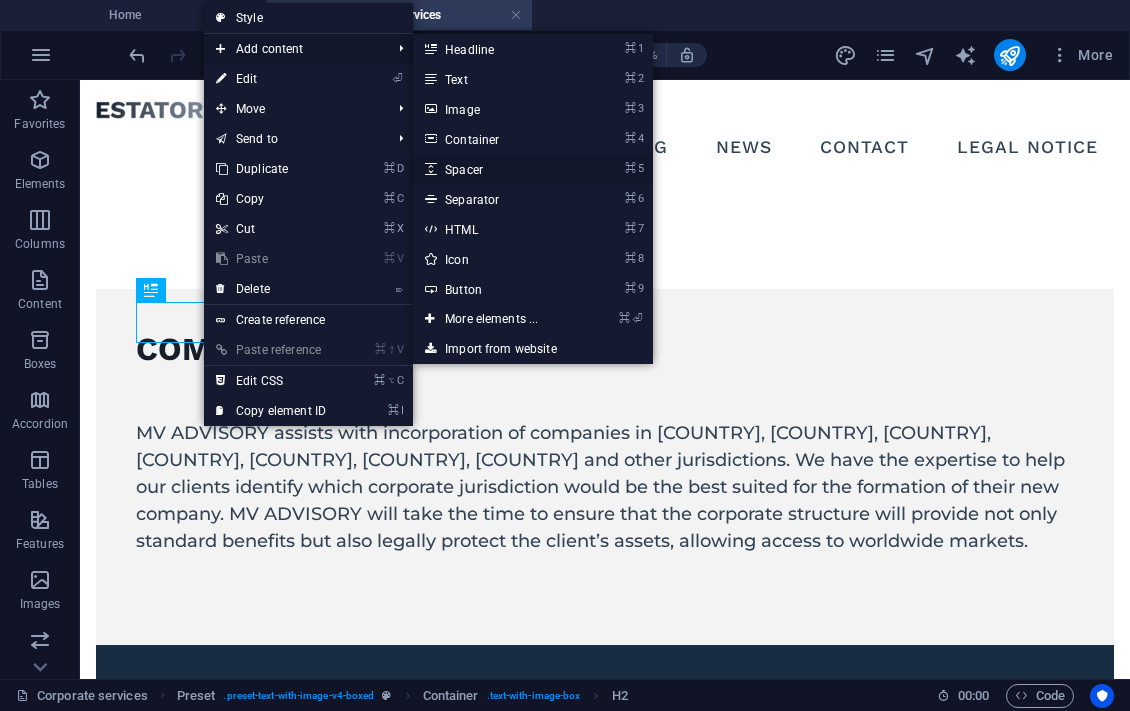 select on "px" 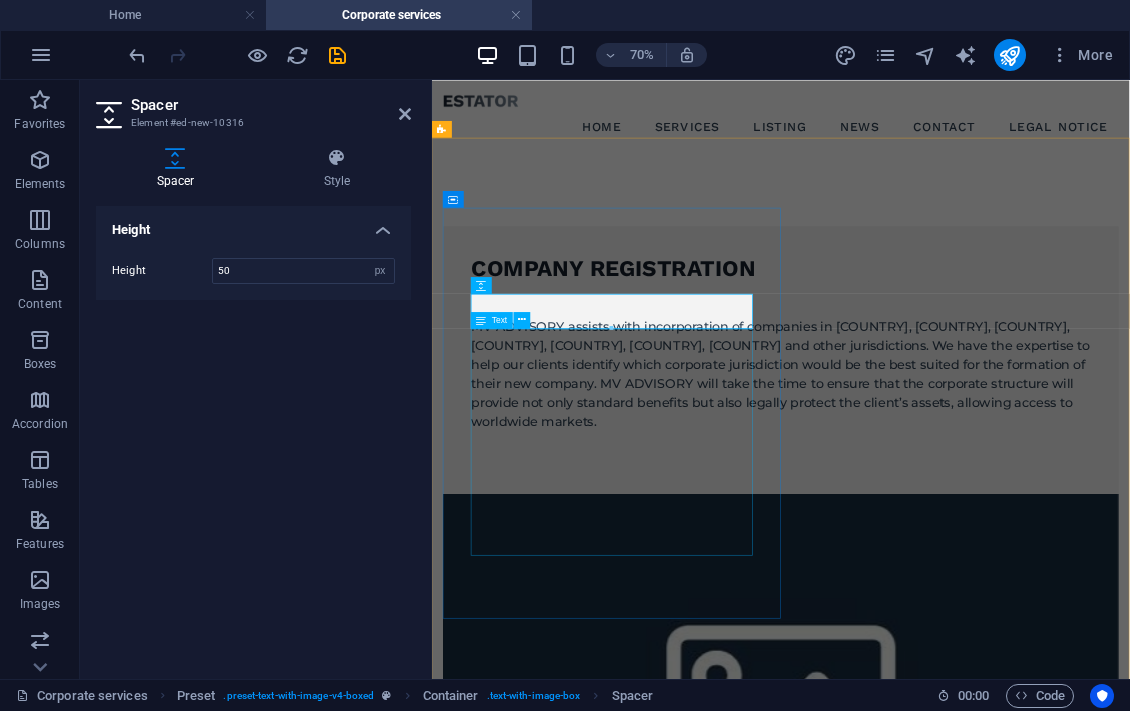 click on "MV ADVISORY assists with incorporation of companies in [COUNTRY], [COUNTRY], [COUNTRY], [COUNTRY], [COUNTRY], [COUNTRY], [COUNTRY] and other jurisdictions. We have the expertise to help our clients identify which corporate jurisdiction would be the best suited for the formation of their new company. MV ADVISORY will take the time to ensure that the corporate structure will provide not only standard benefits but also legally protect the client’s assets, allowing access to worldwide markets." at bounding box center (930, 501) 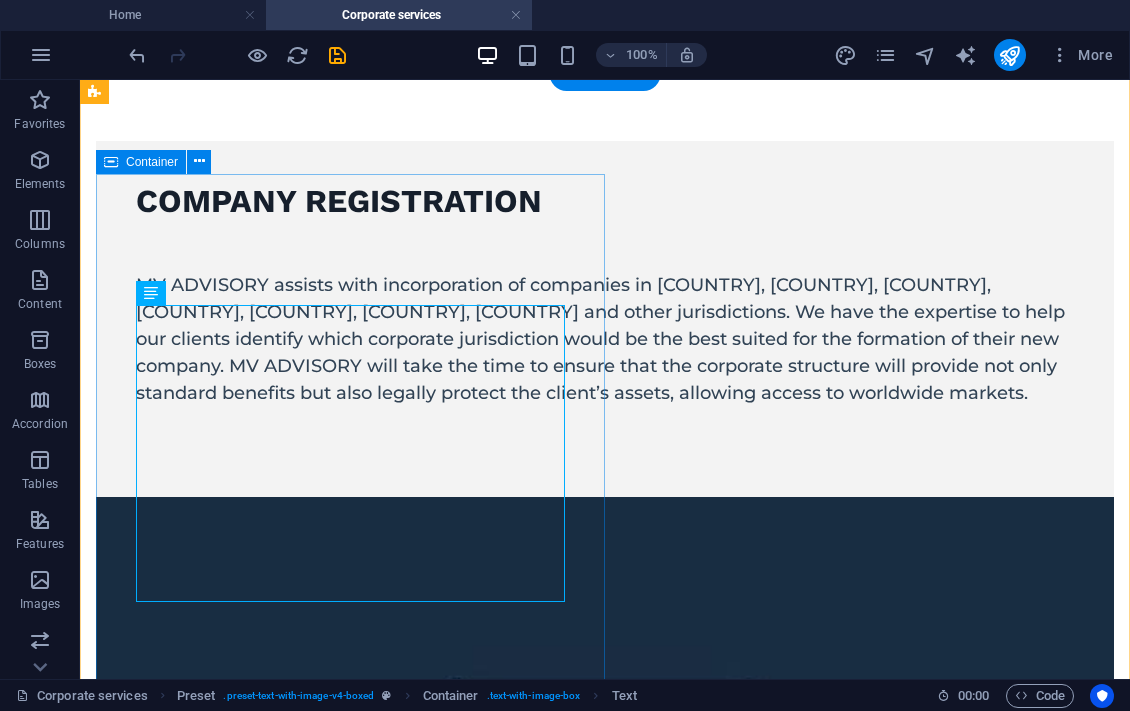 scroll, scrollTop: 362, scrollLeft: 0, axis: vertical 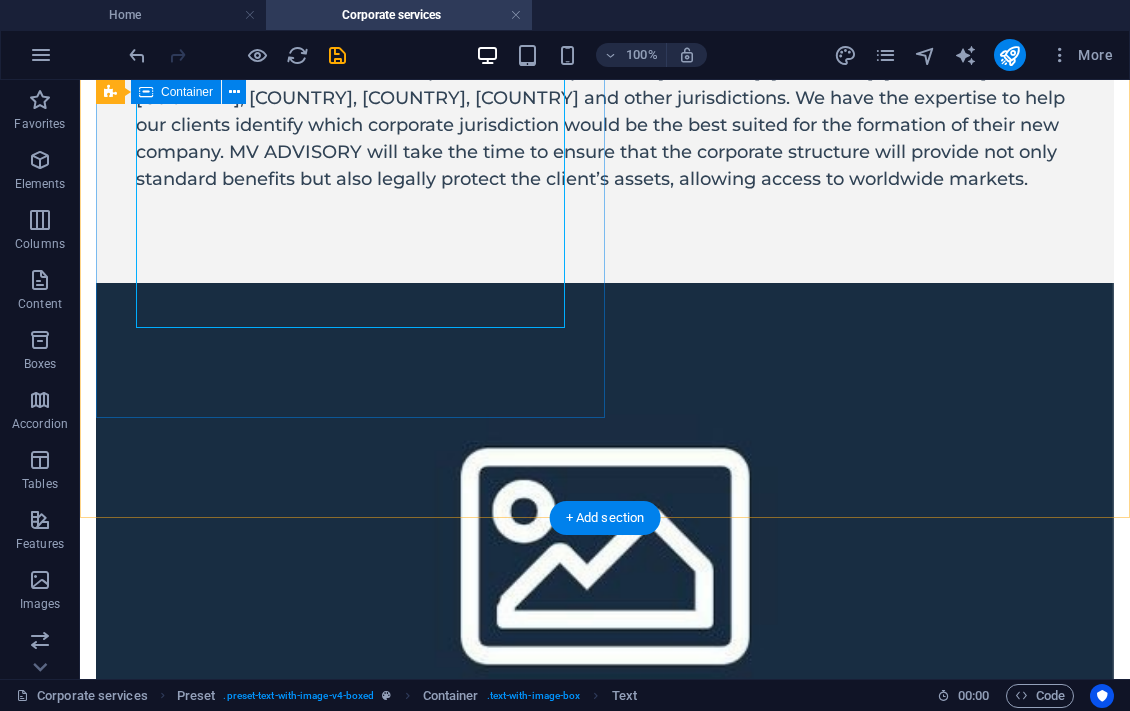 click on "Company Registration MV ADVISORY assists with incorporation of companies in [COUNTRY], [COUNTRY], [COUNTRY], [COUNTRY], [COUNTRY], [COUNTRY], [COUNTRY] and other jurisdictions. We have the expertise to help our clients identify which corporate jurisdiction would be the best suited for the formation of their new company. MV ADVISORY will take the time to ensure that the corporate structure will provide not only standard benefits but also legally protect the client’s assets, allowing access to worldwide markets." at bounding box center [605, 105] 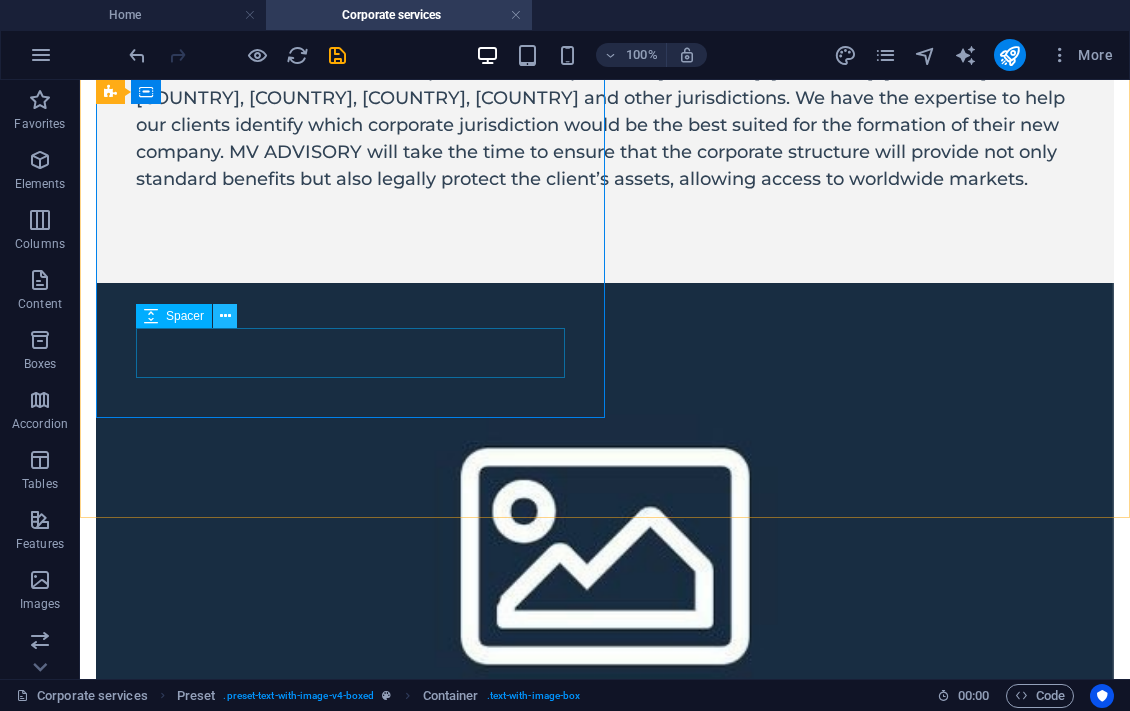 click at bounding box center [225, 316] 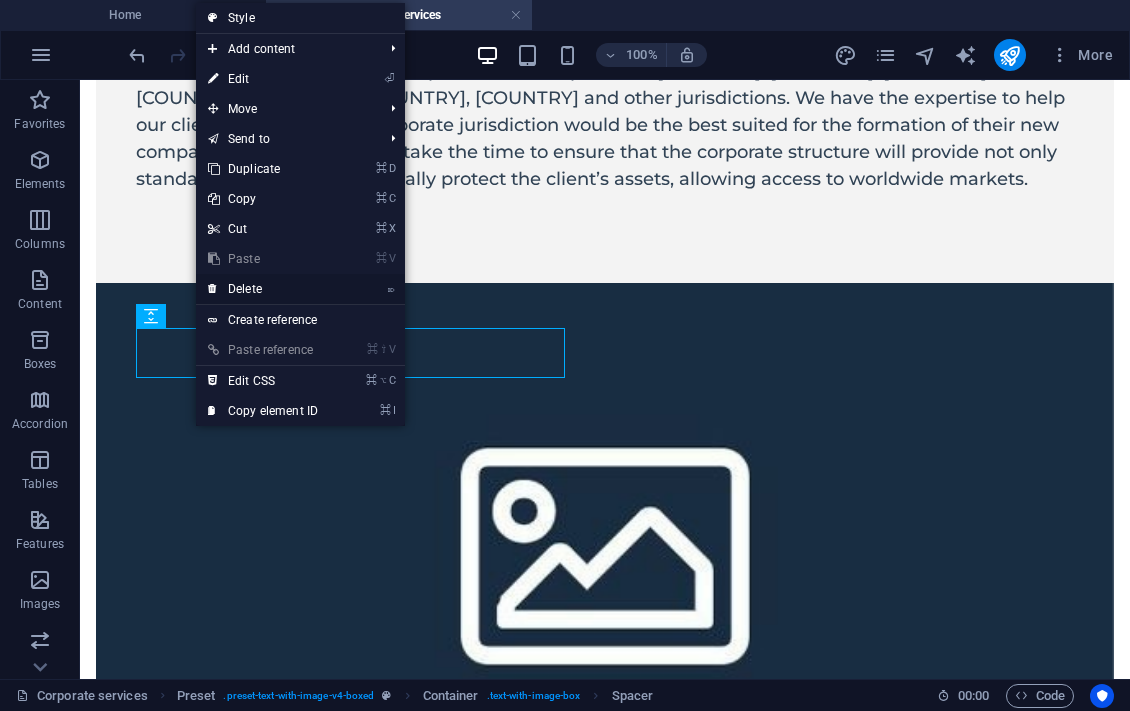 click on "⌦  Delete" at bounding box center (263, 289) 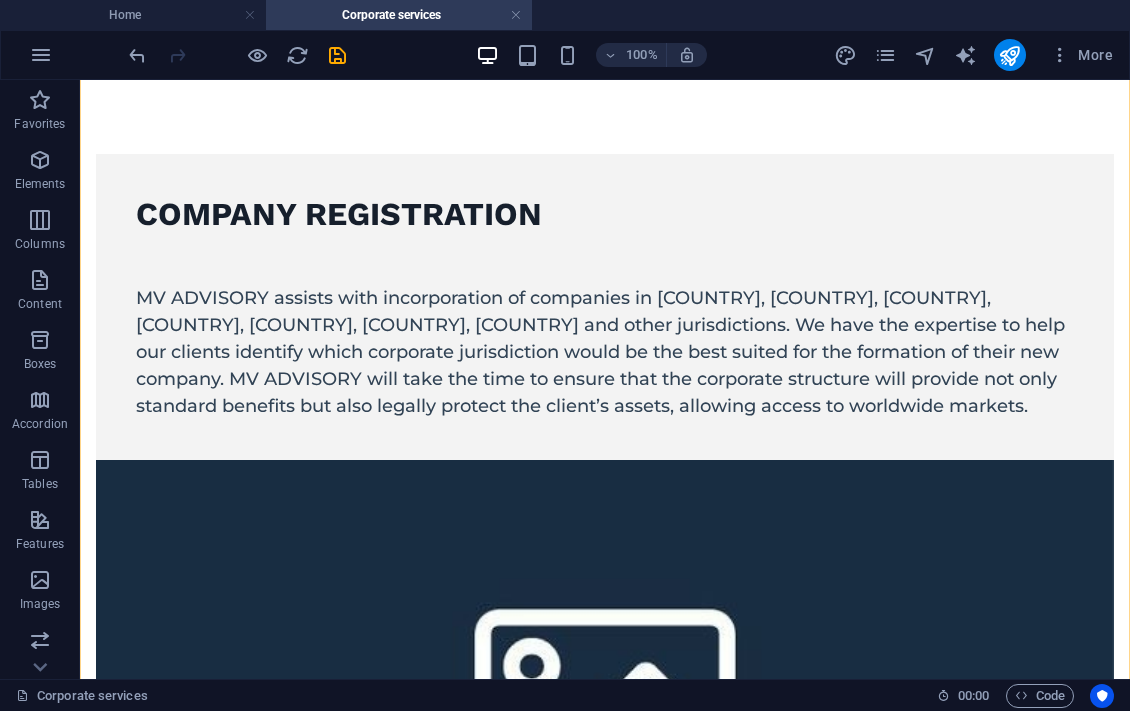 scroll, scrollTop: 160, scrollLeft: 0, axis: vertical 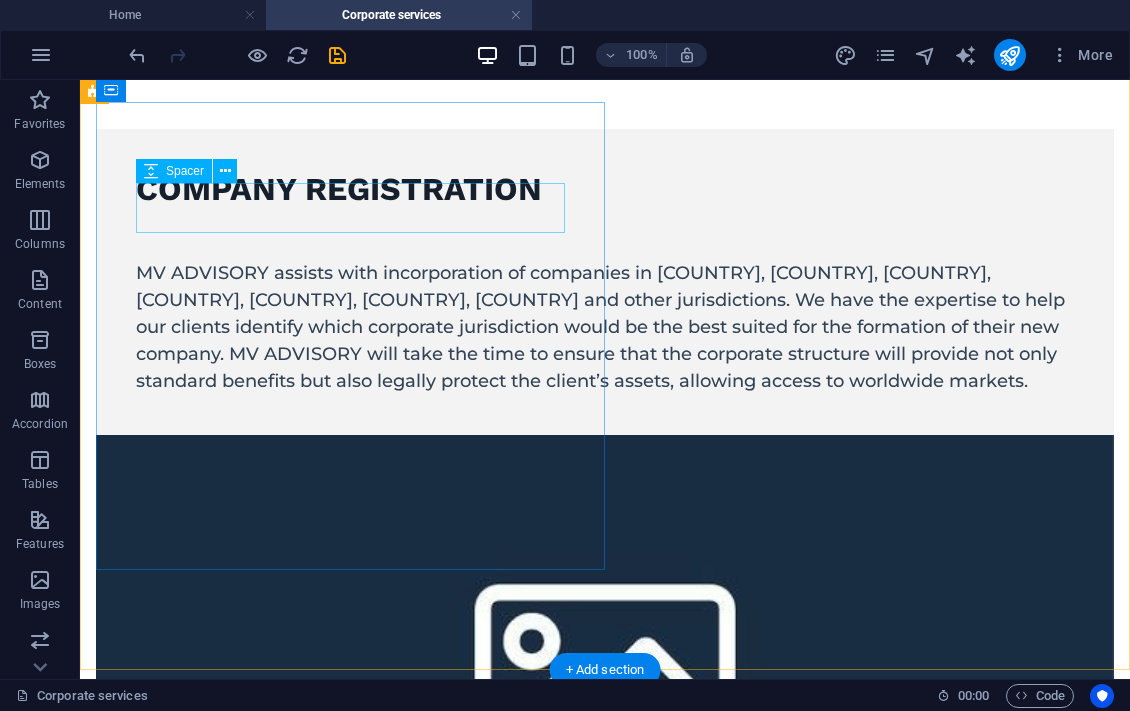 click at bounding box center [605, 235] 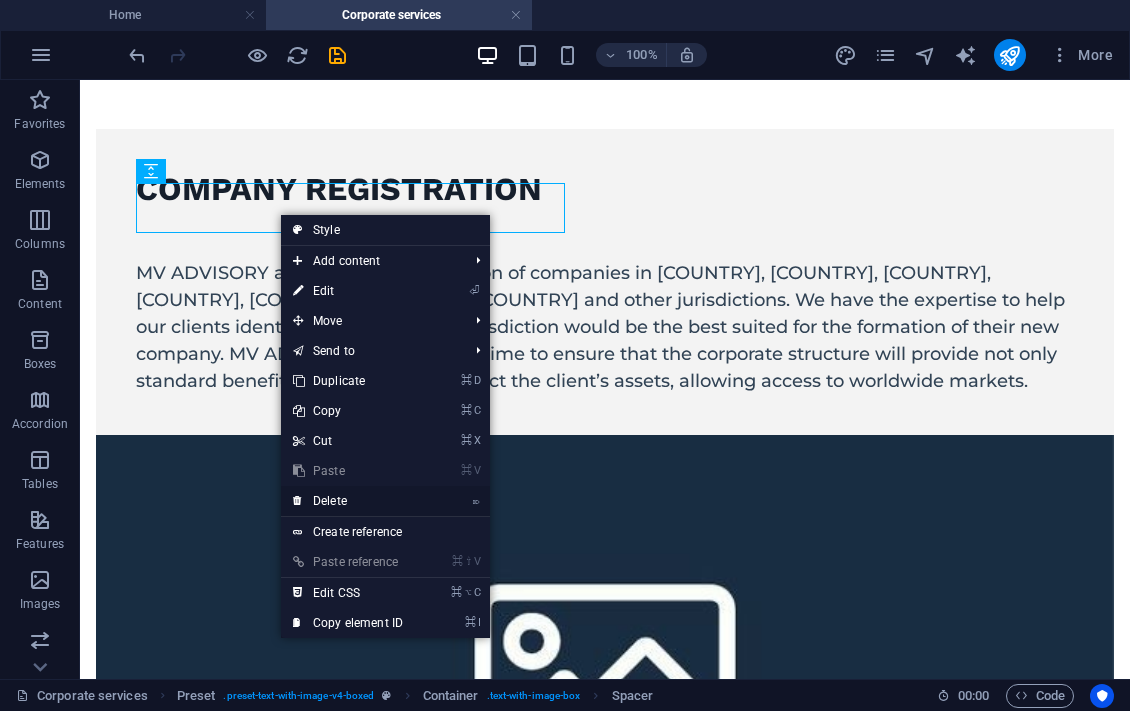 click on "⌦  Delete" at bounding box center [348, 501] 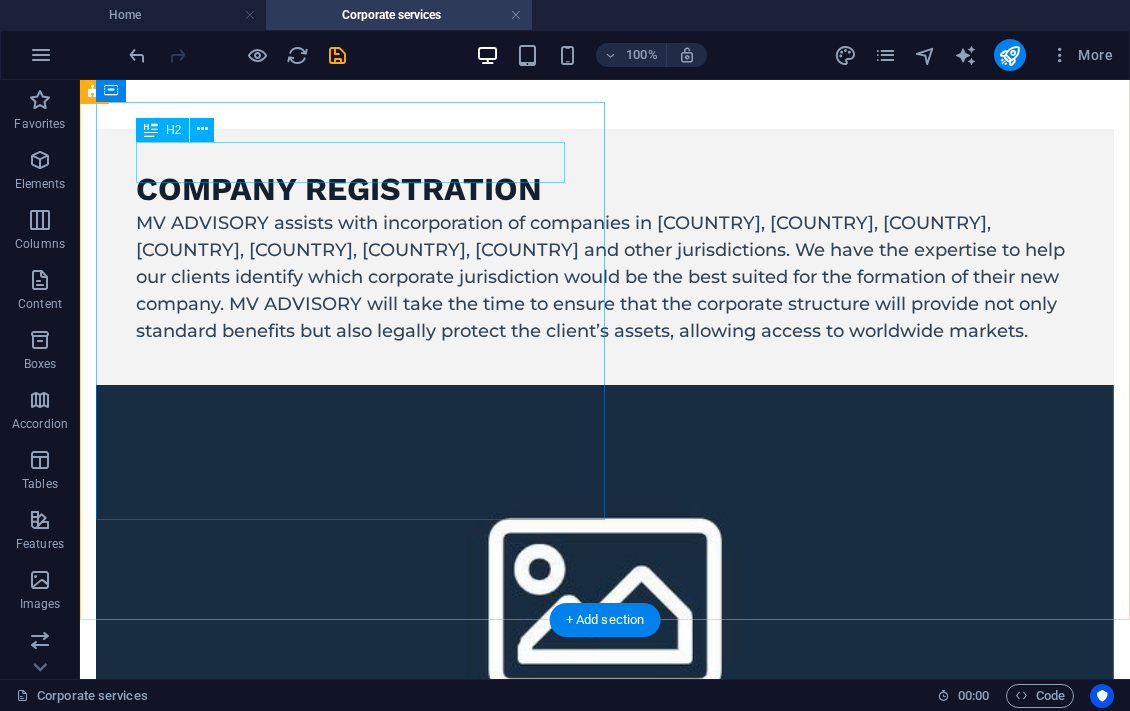 click on "Company Registration" at bounding box center (605, 190) 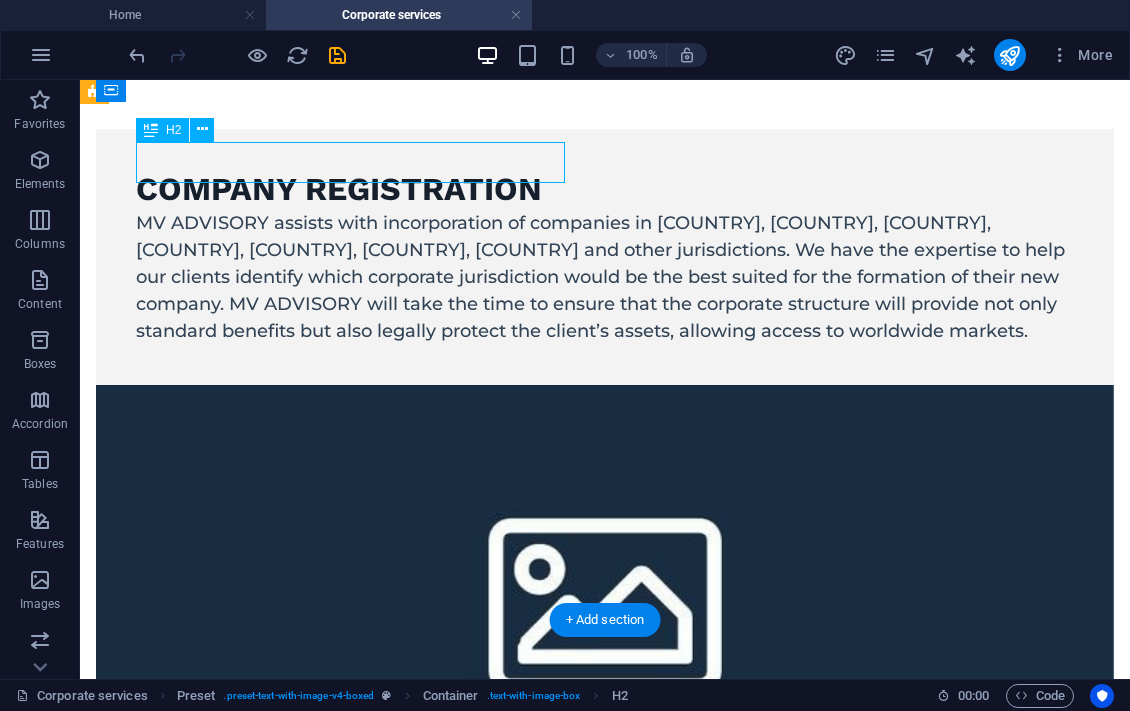 click on "Company Registration" at bounding box center [605, 190] 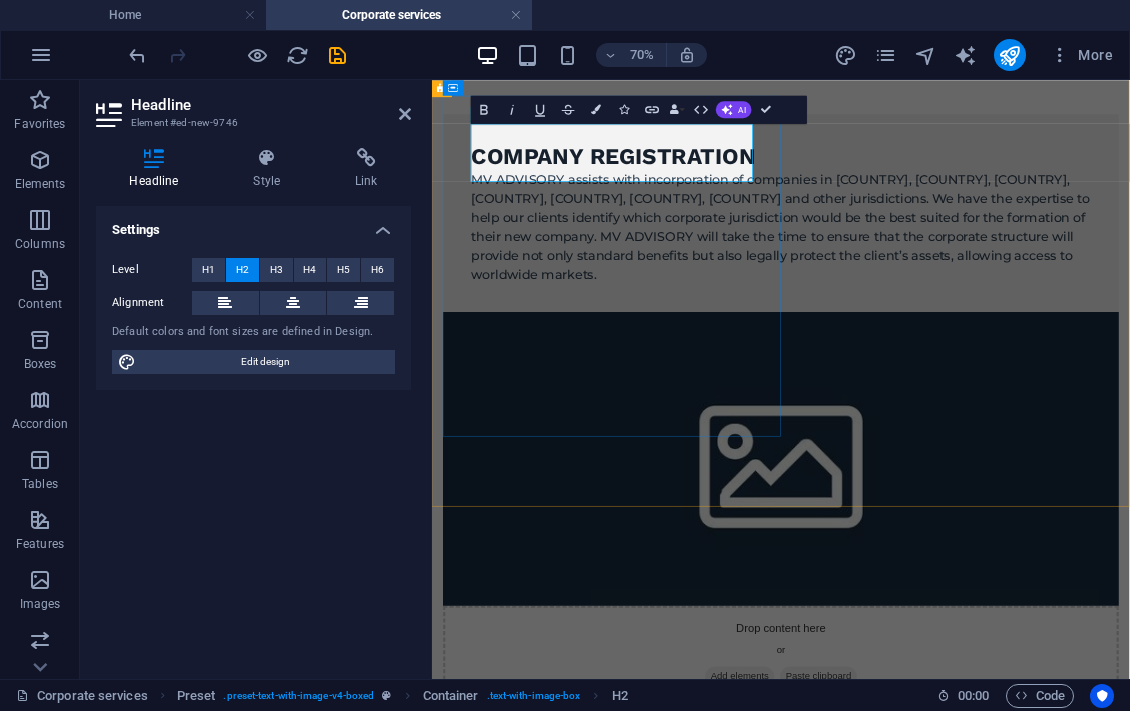 click on "Company Registration" at bounding box center (930, 190) 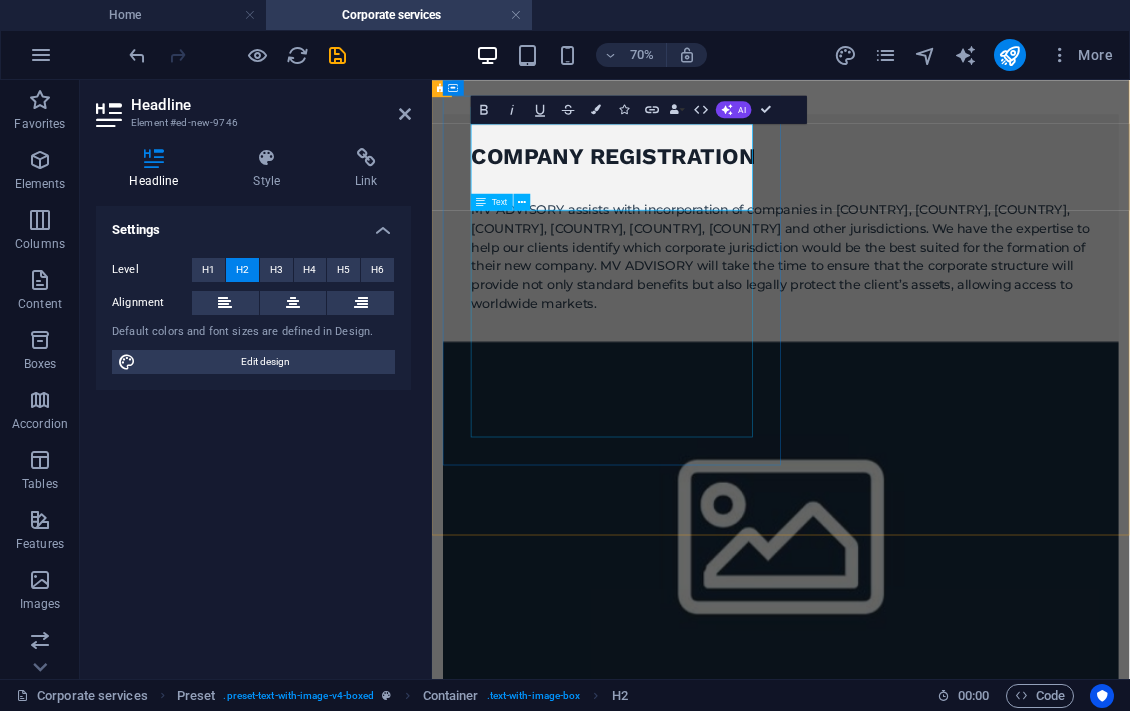 click on "MV ADVISORY assists with incorporation of companies in [COUNTRY], [COUNTRY], [COUNTRY], [COUNTRY], [COUNTRY], [COUNTRY], [COUNTRY] and other jurisdictions. We have the expertise to help our clients identify which corporate jurisdiction would be the best suited for the formation of their new company. MV ADVISORY will take the time to ensure that the corporate structure will provide not only standard benefits but also legally protect the client’s assets, allowing access to worldwide markets." at bounding box center (930, 333) 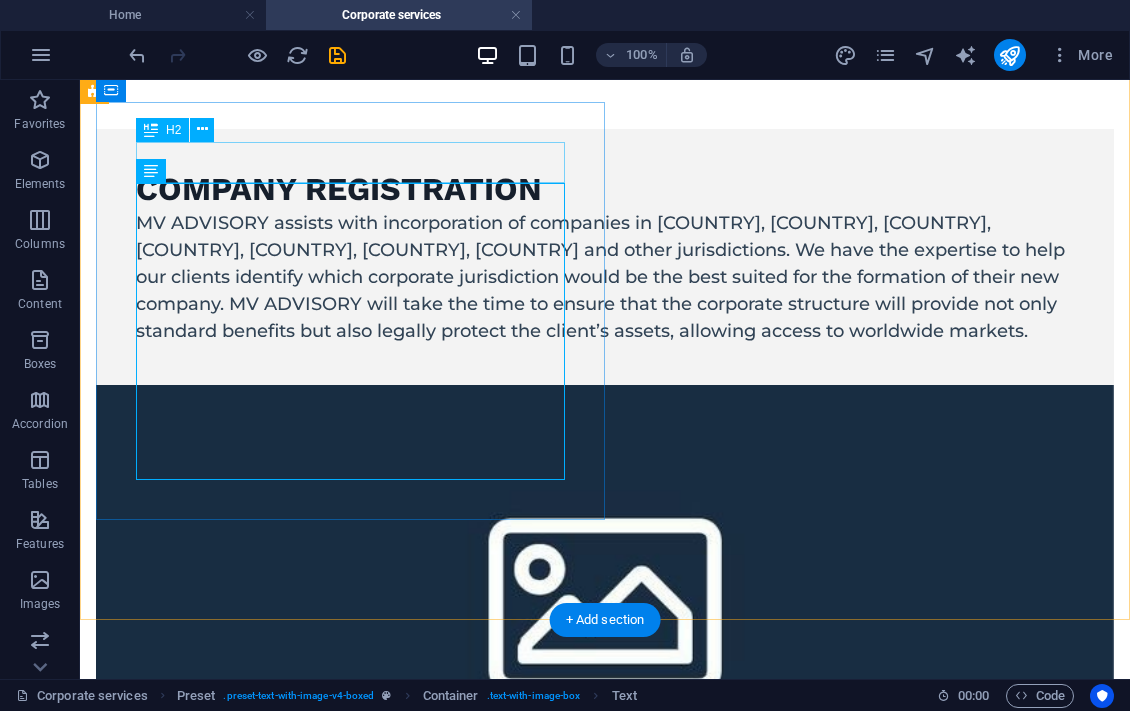 click on "Company Registration" at bounding box center [605, 190] 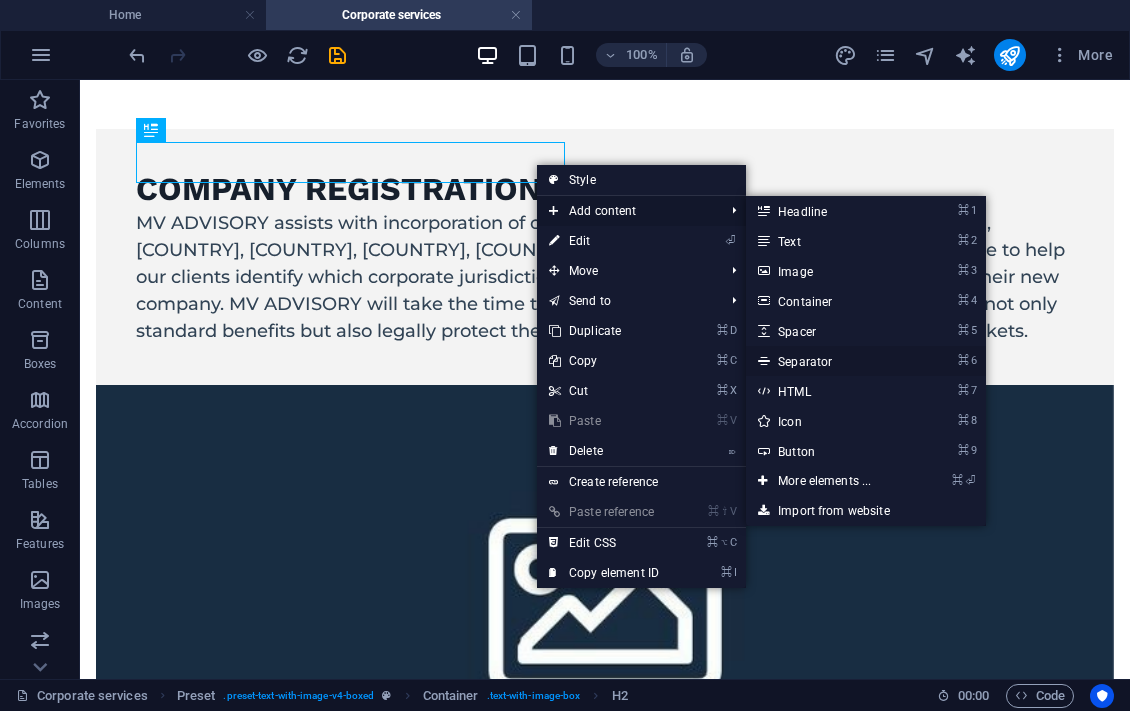 click on "⌘ 6  Separator" at bounding box center [828, 361] 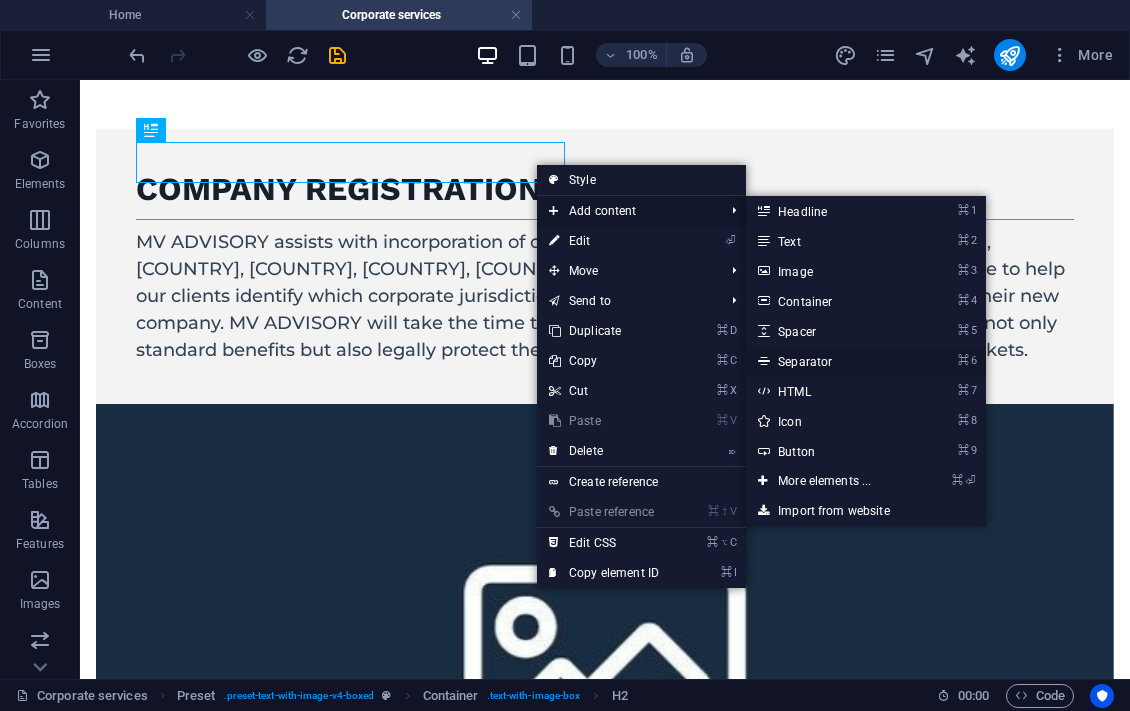 select on "%" 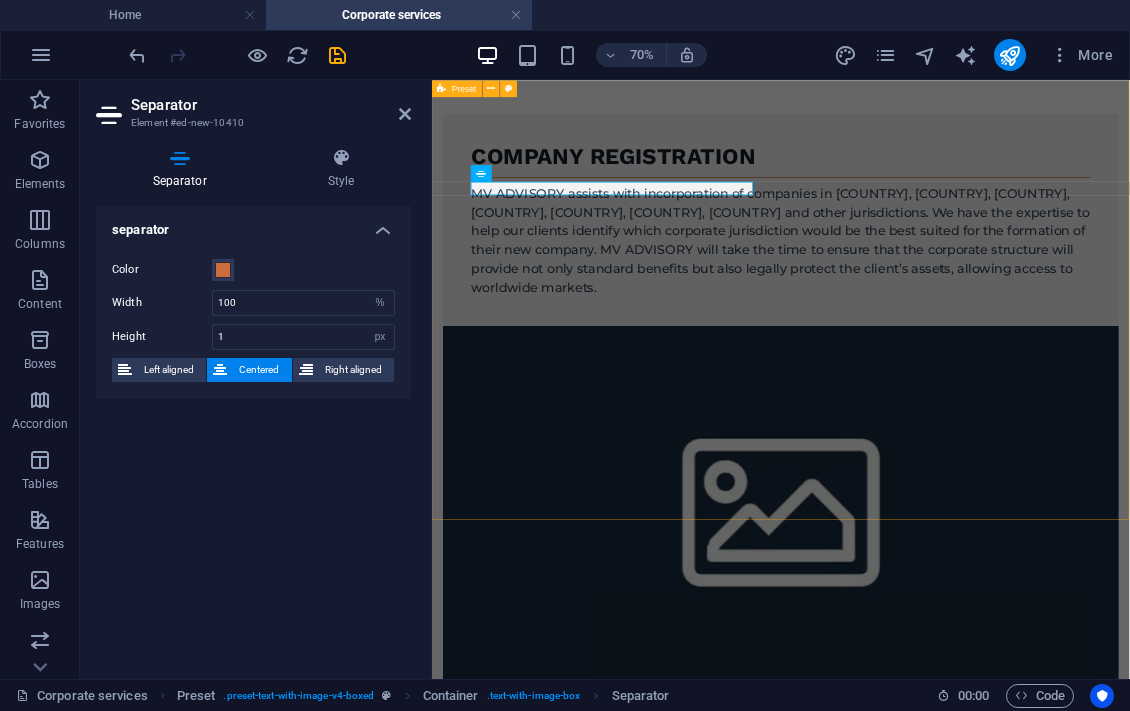 click on "Company Registration MV ADVISORY assists with incorporation of companies in [COUNTRY], [COUNTRY], [COUNTRY], [COUNTRY], [COUNTRY], [COUNTRY], [COUNTRY] and other jurisdictions. We have the expertise to help our clients identify which corporate jurisdiction would be the best suited for the formation of their new company. MV ADVISORY will take the time to ensure that the corporate structure will provide not only standard benefits but also legally protect the client’s assets, allowing access to worldwide markets. Drop content here or  Add elements  Paste clipboard" at bounding box center [930, 605] 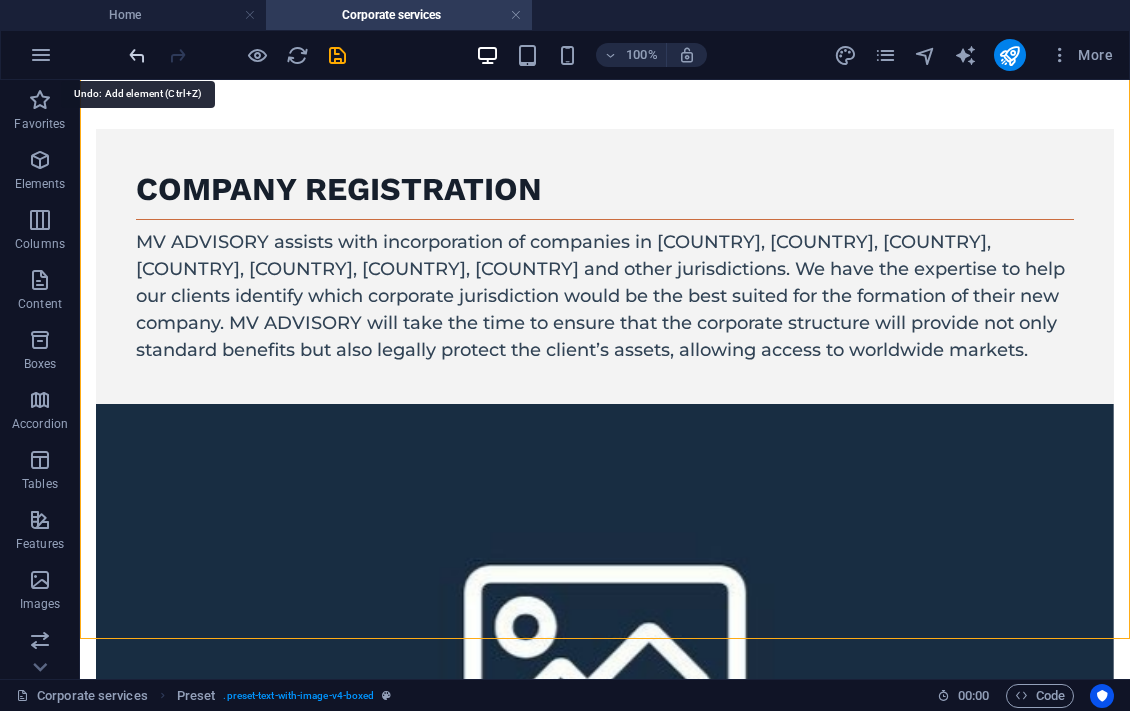 click at bounding box center (137, 55) 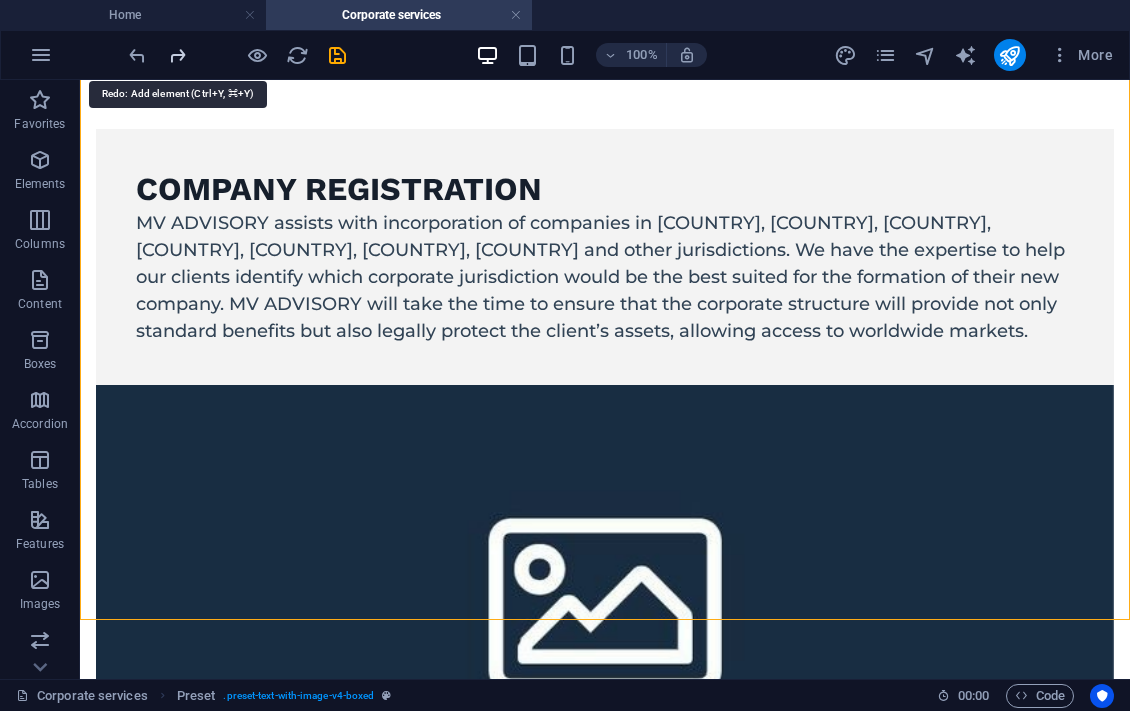 click at bounding box center (177, 55) 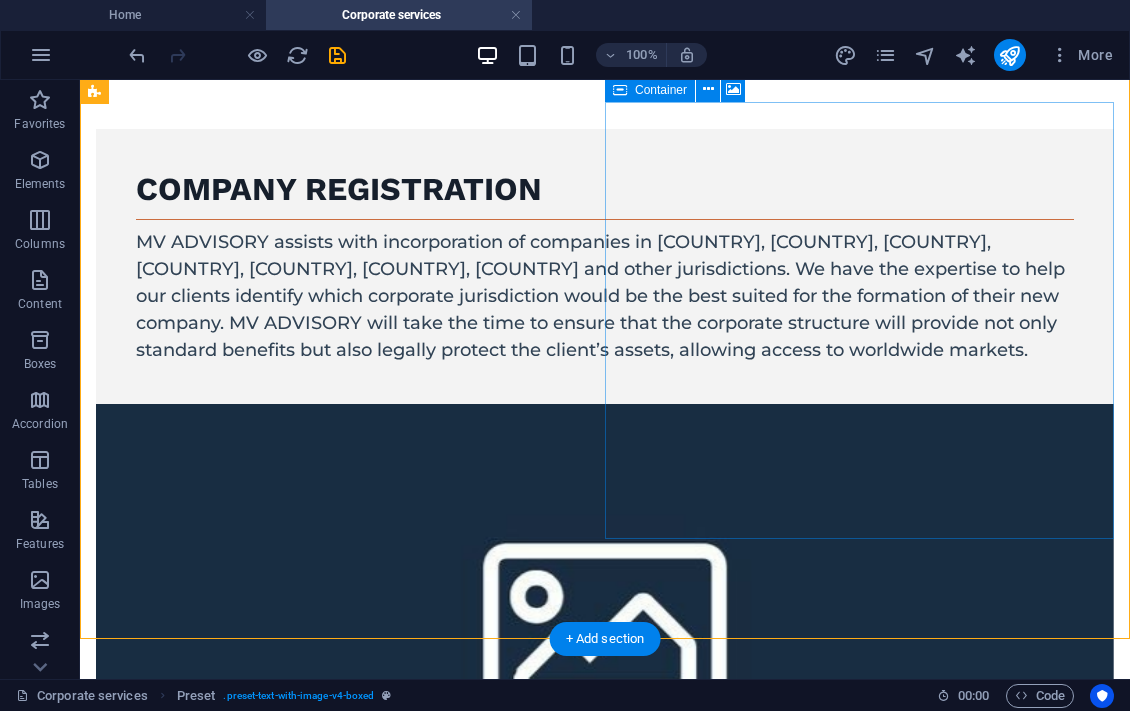 click on "Drop content here or  Add elements  Paste clipboard" at bounding box center [605, 913] 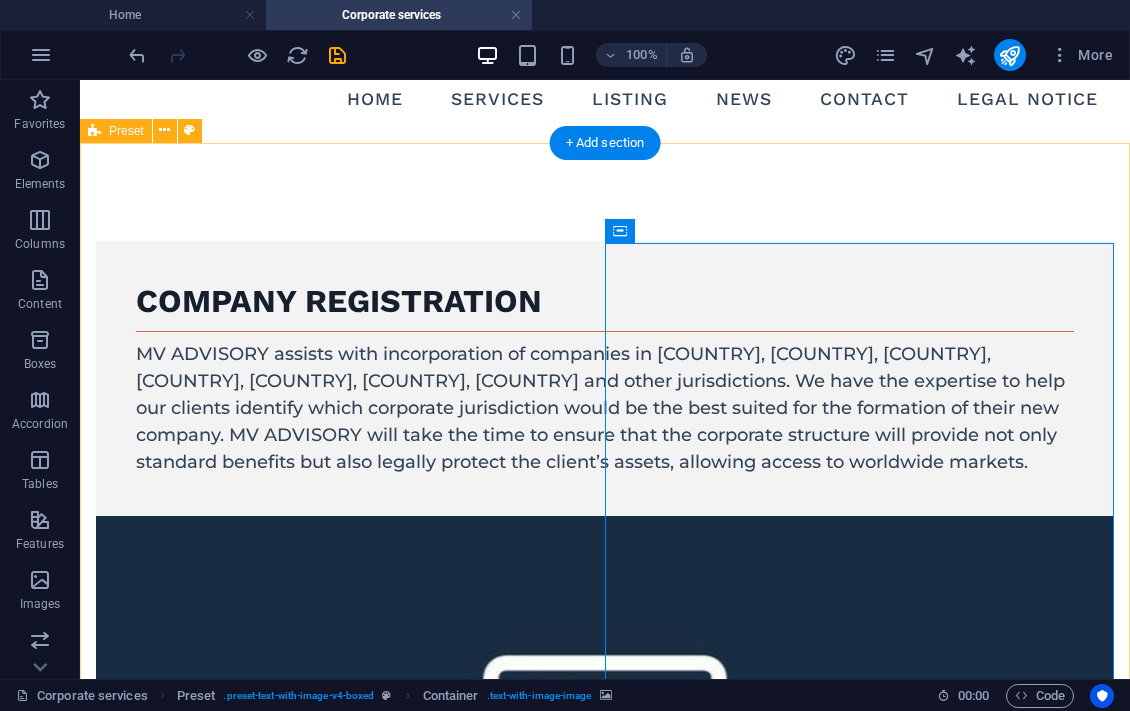 scroll, scrollTop: 60, scrollLeft: 0, axis: vertical 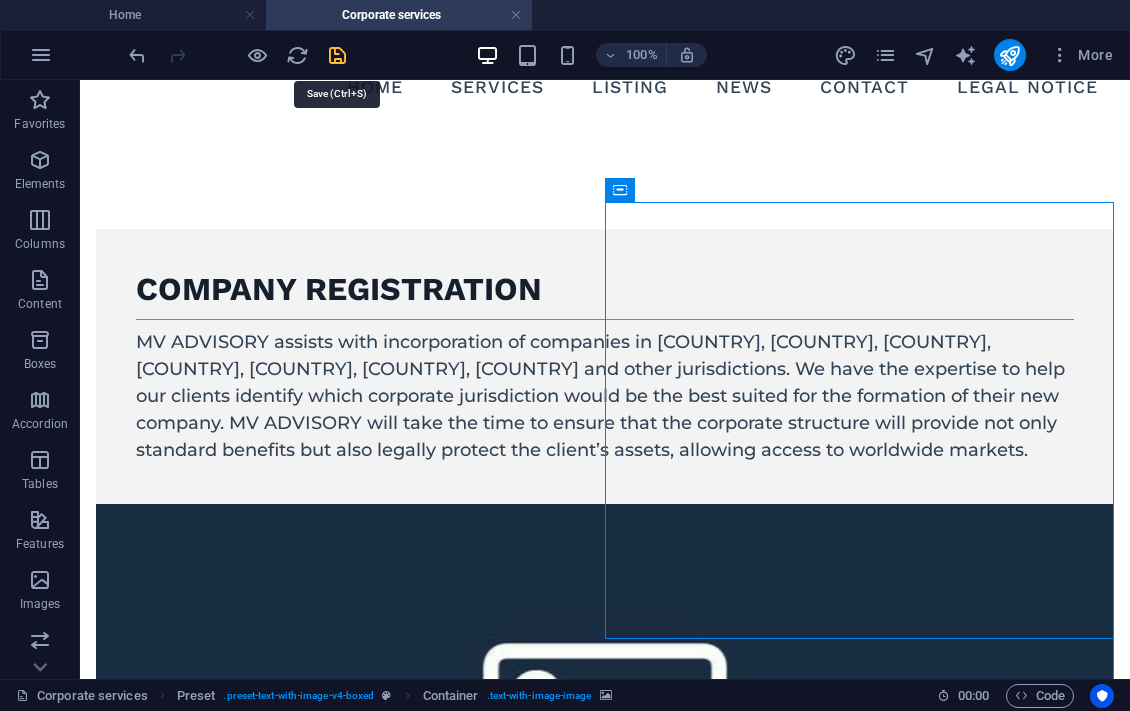 click at bounding box center (337, 55) 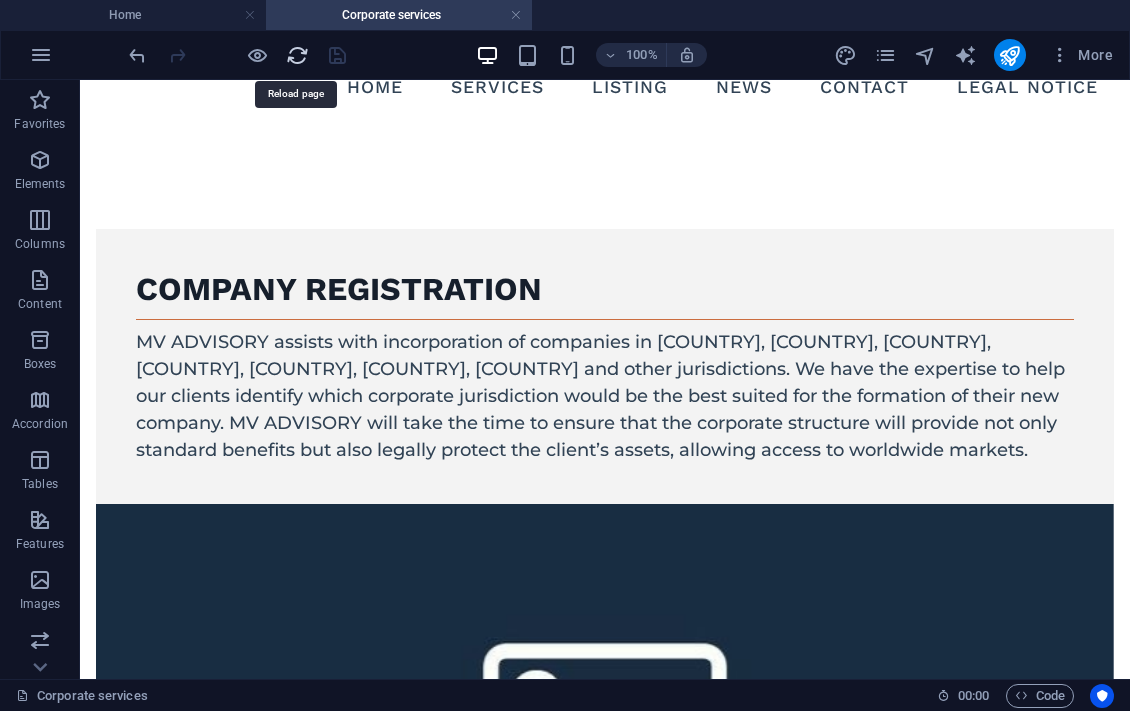 click at bounding box center [297, 55] 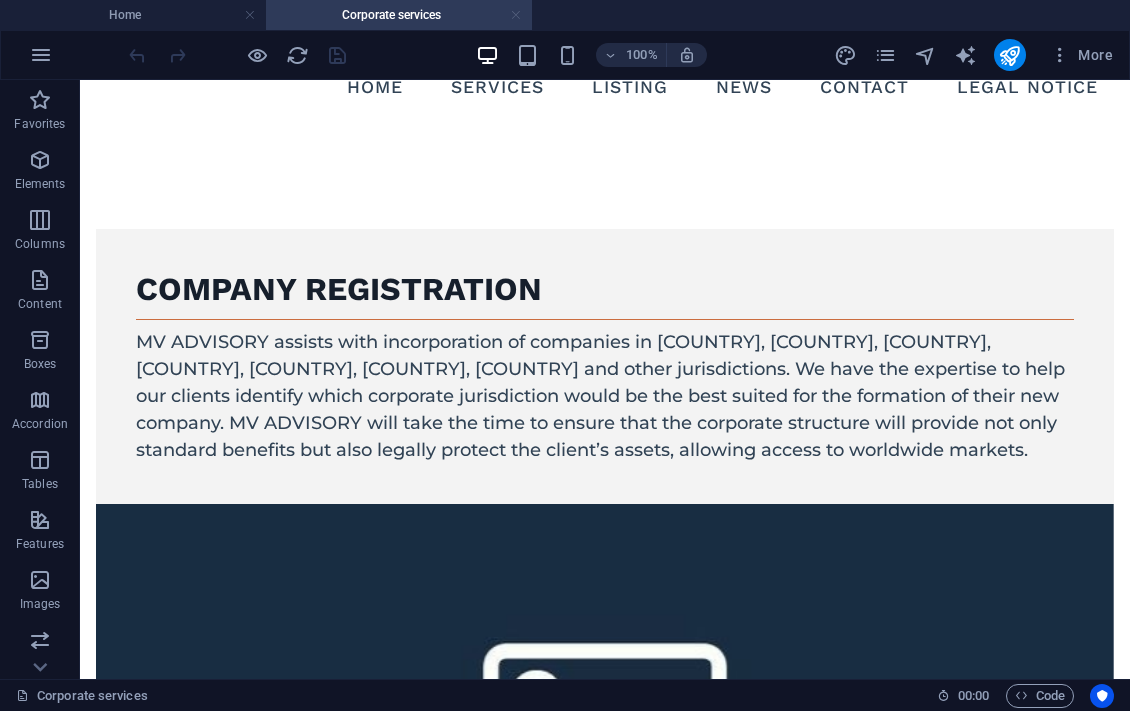 click at bounding box center (516, 15) 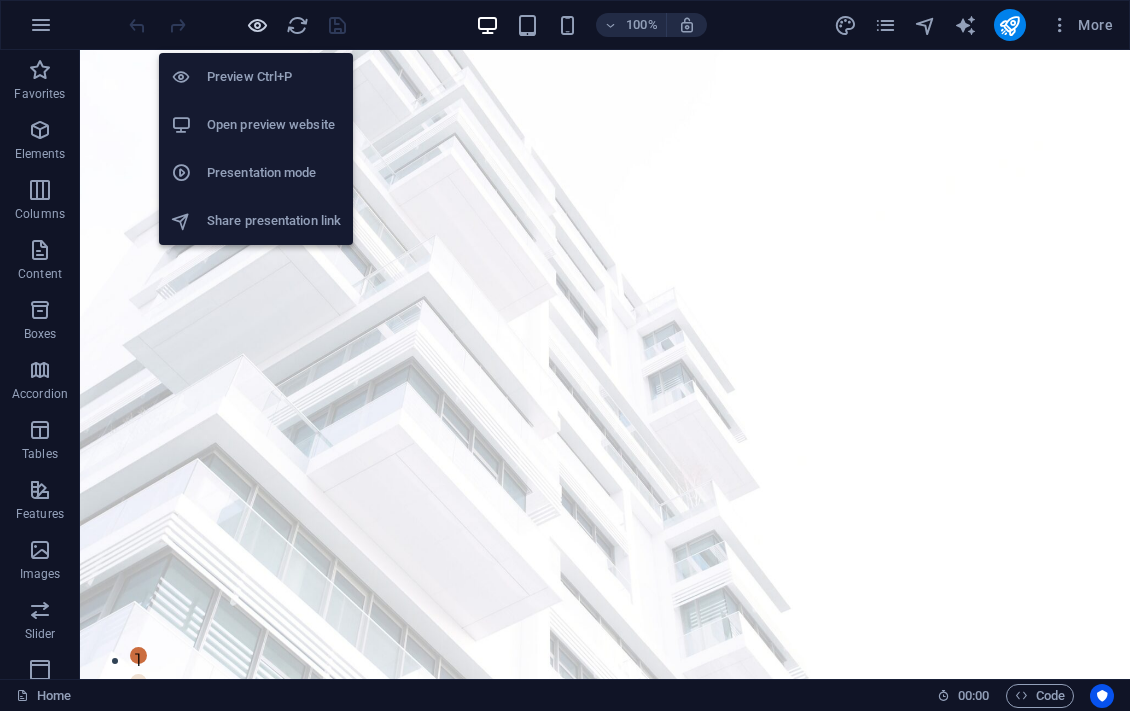 click at bounding box center (257, 25) 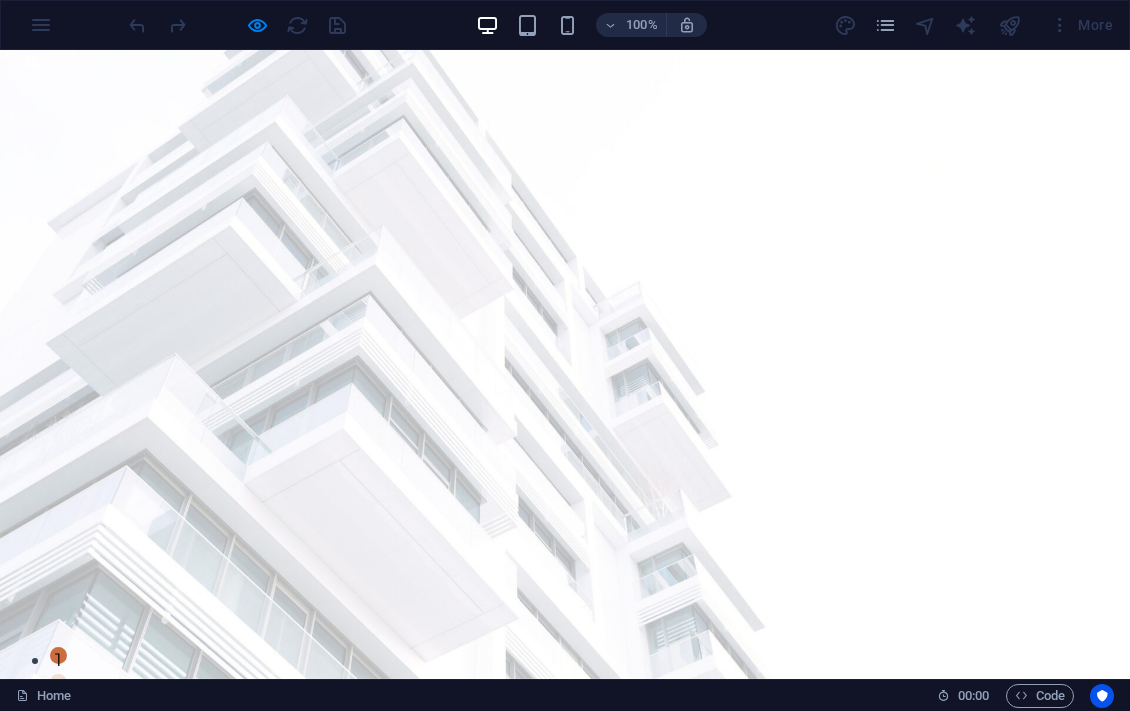 click on "Corporate services" at bounding box center [515, 801] 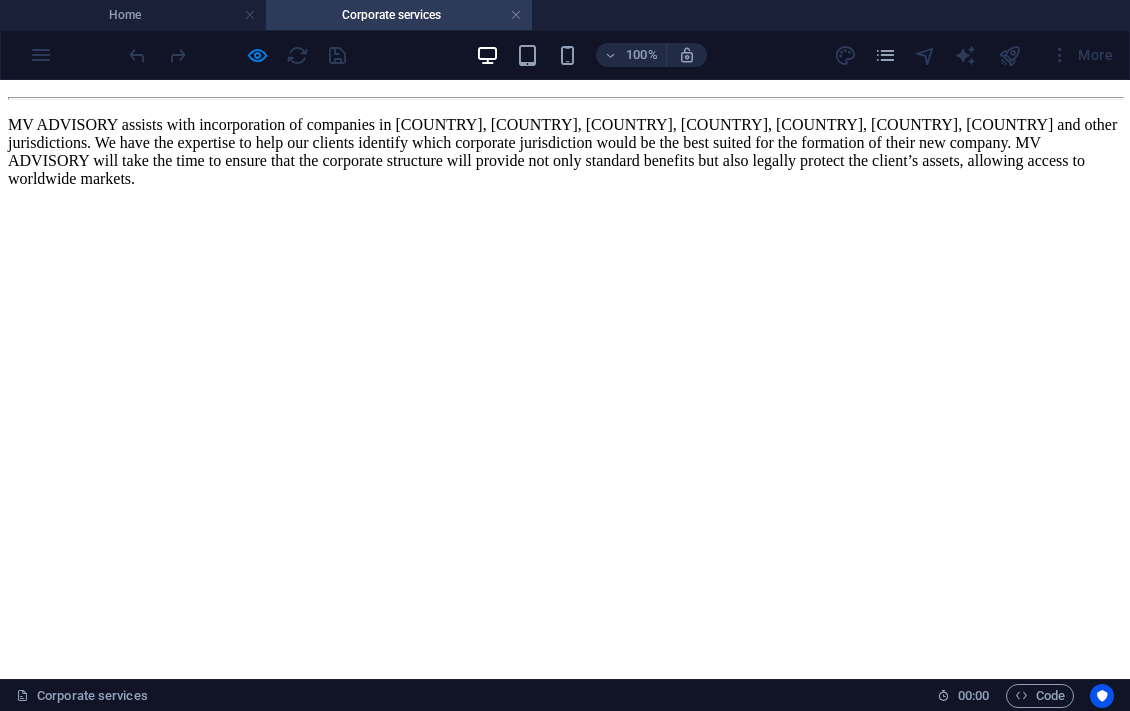 scroll, scrollTop: 129, scrollLeft: 0, axis: vertical 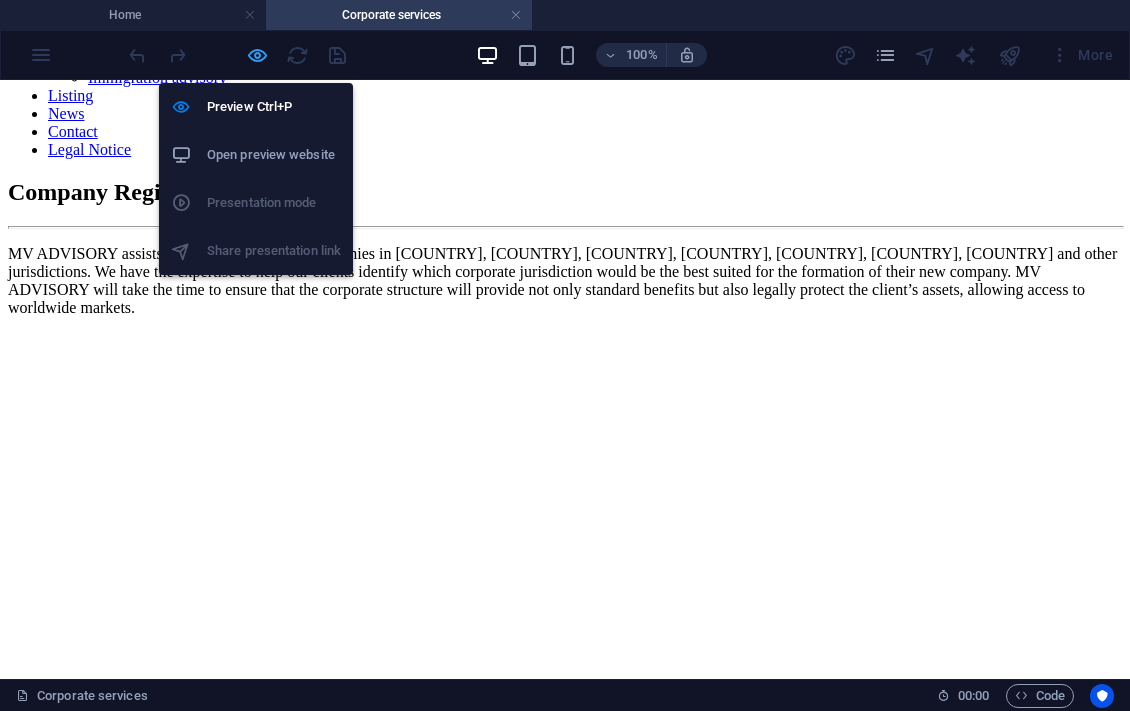 click at bounding box center (257, 55) 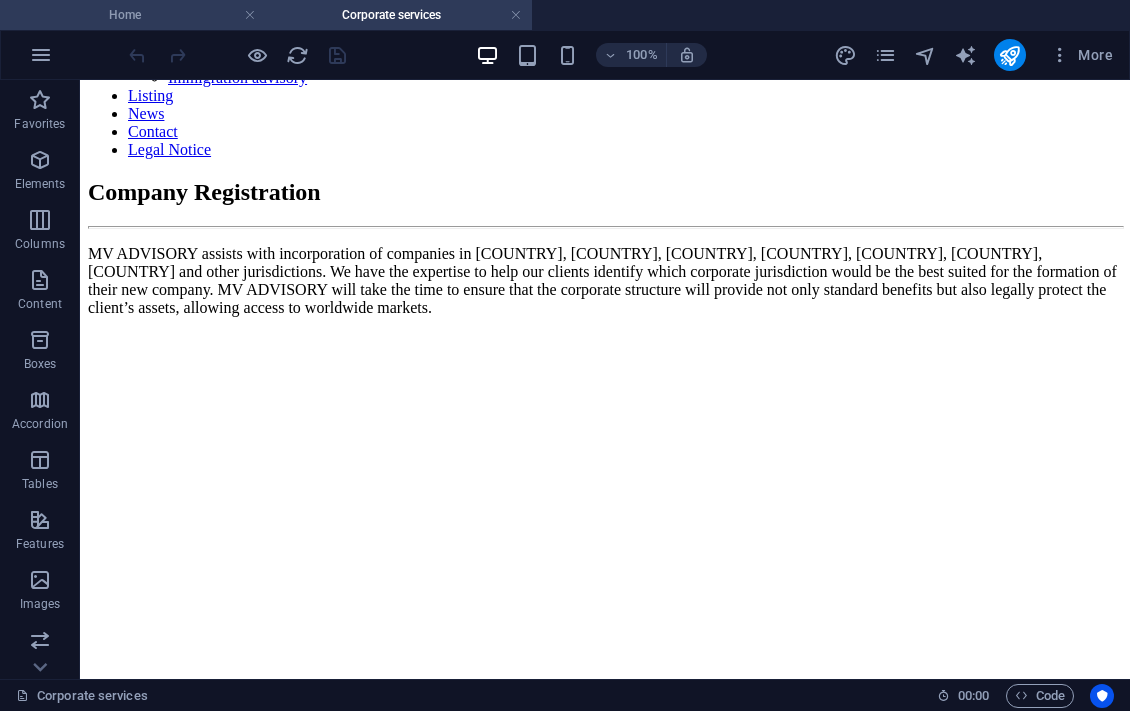 click on "Home" at bounding box center (133, 15) 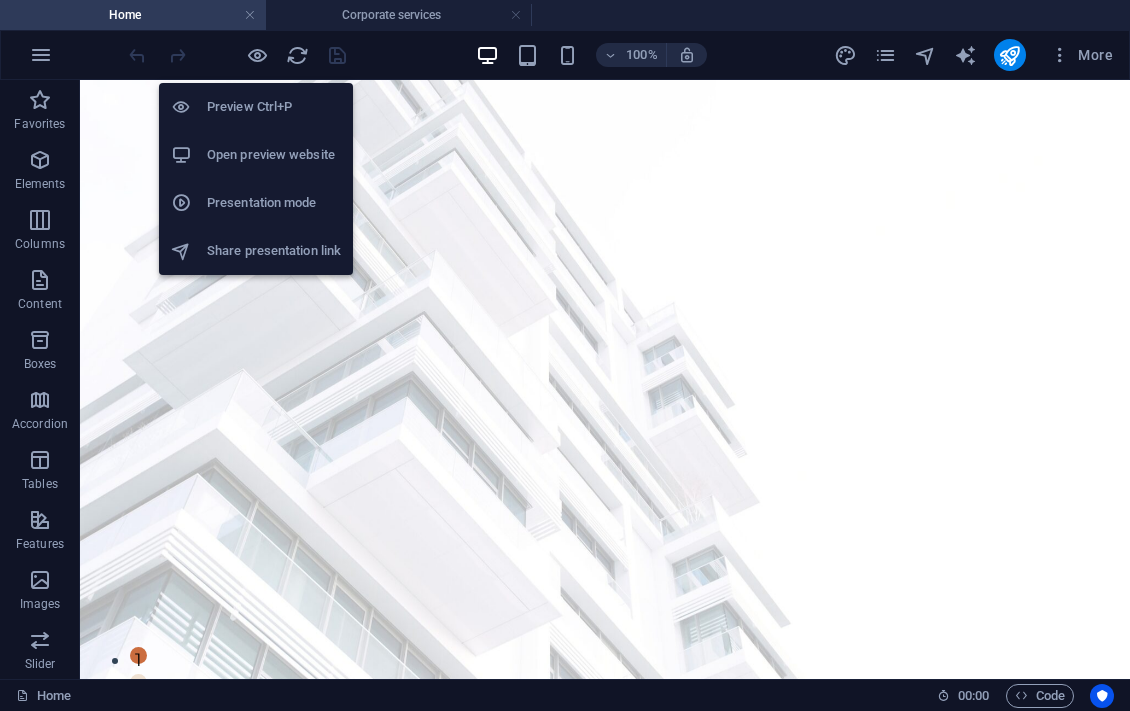 click on "Open preview website" at bounding box center [274, 155] 